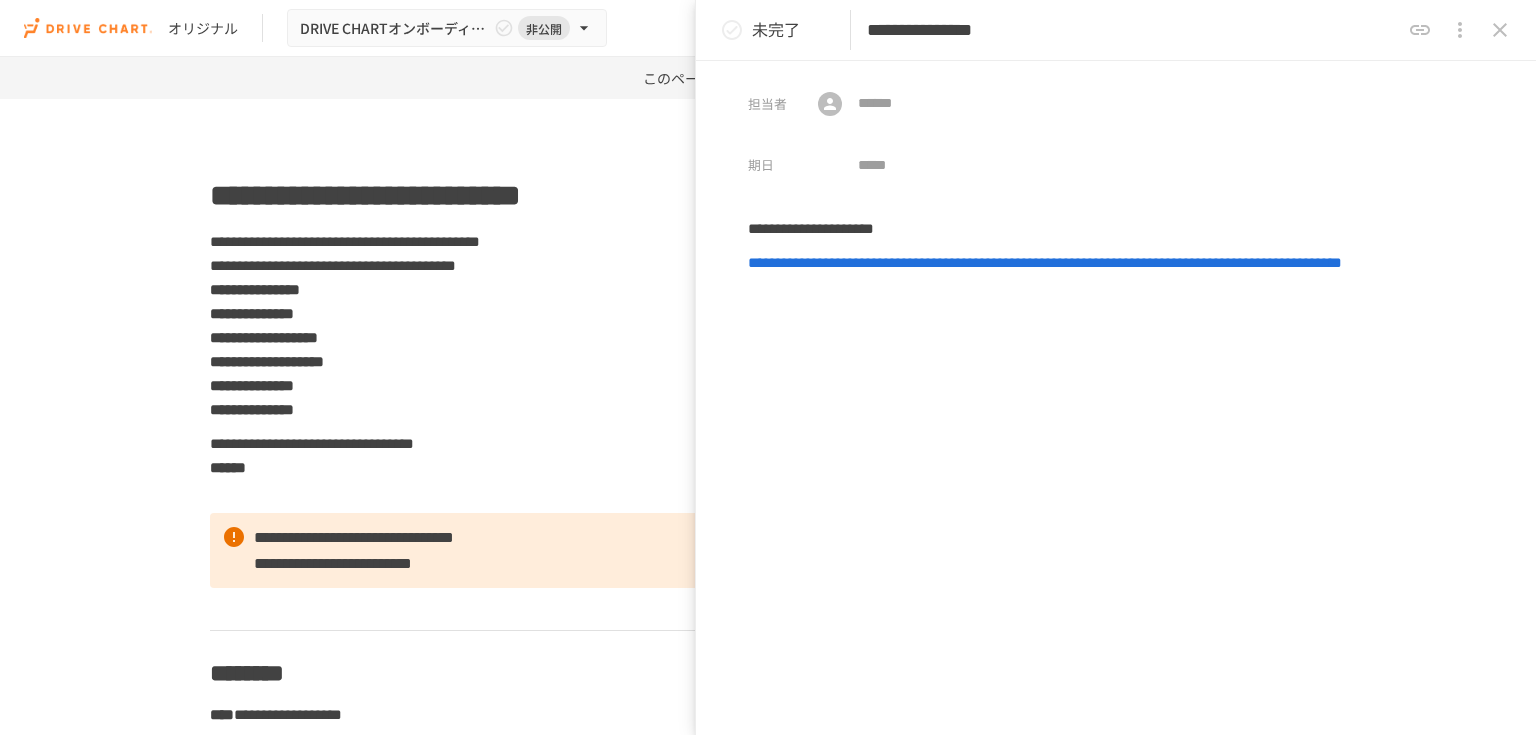 scroll, scrollTop: 0, scrollLeft: 0, axis: both 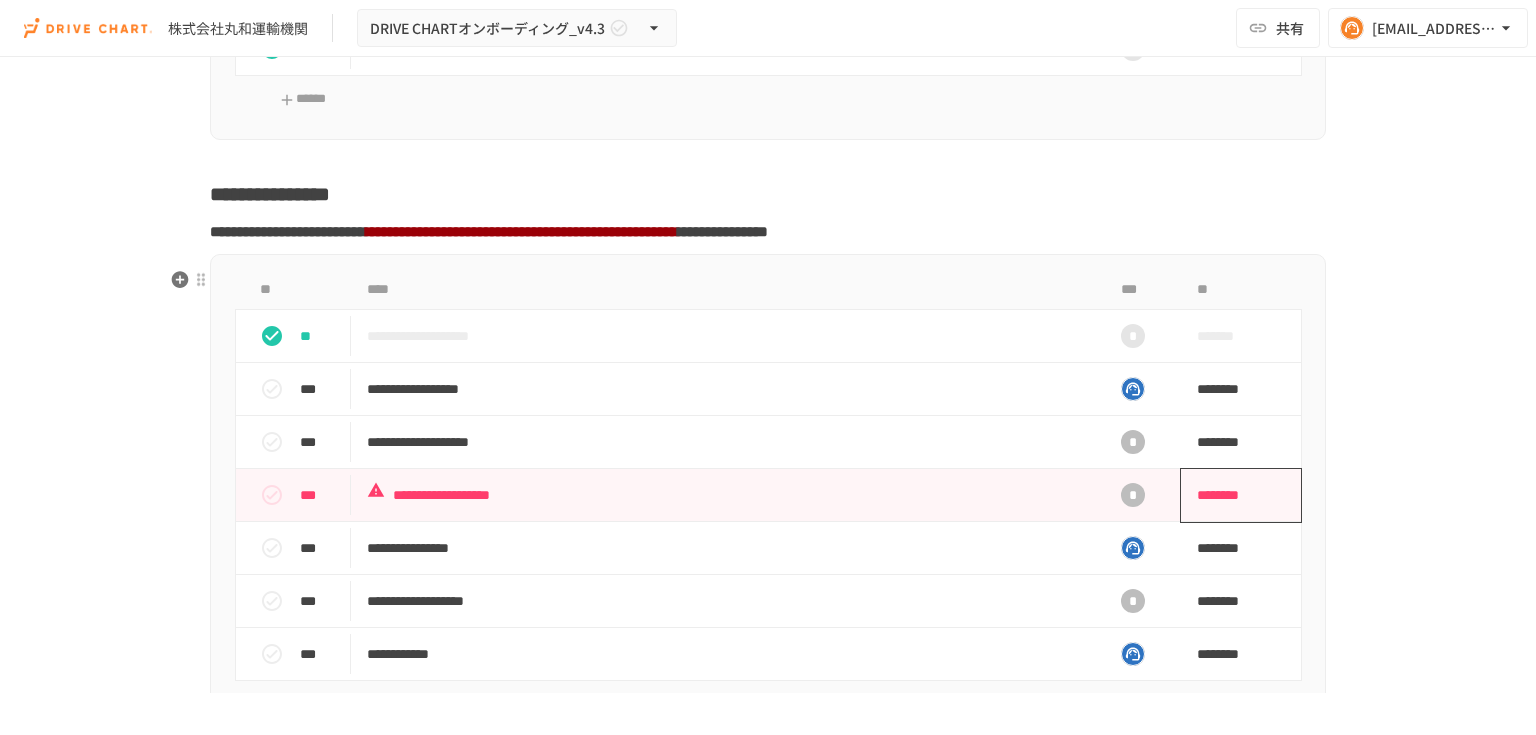 click on "********" at bounding box center [1234, 495] 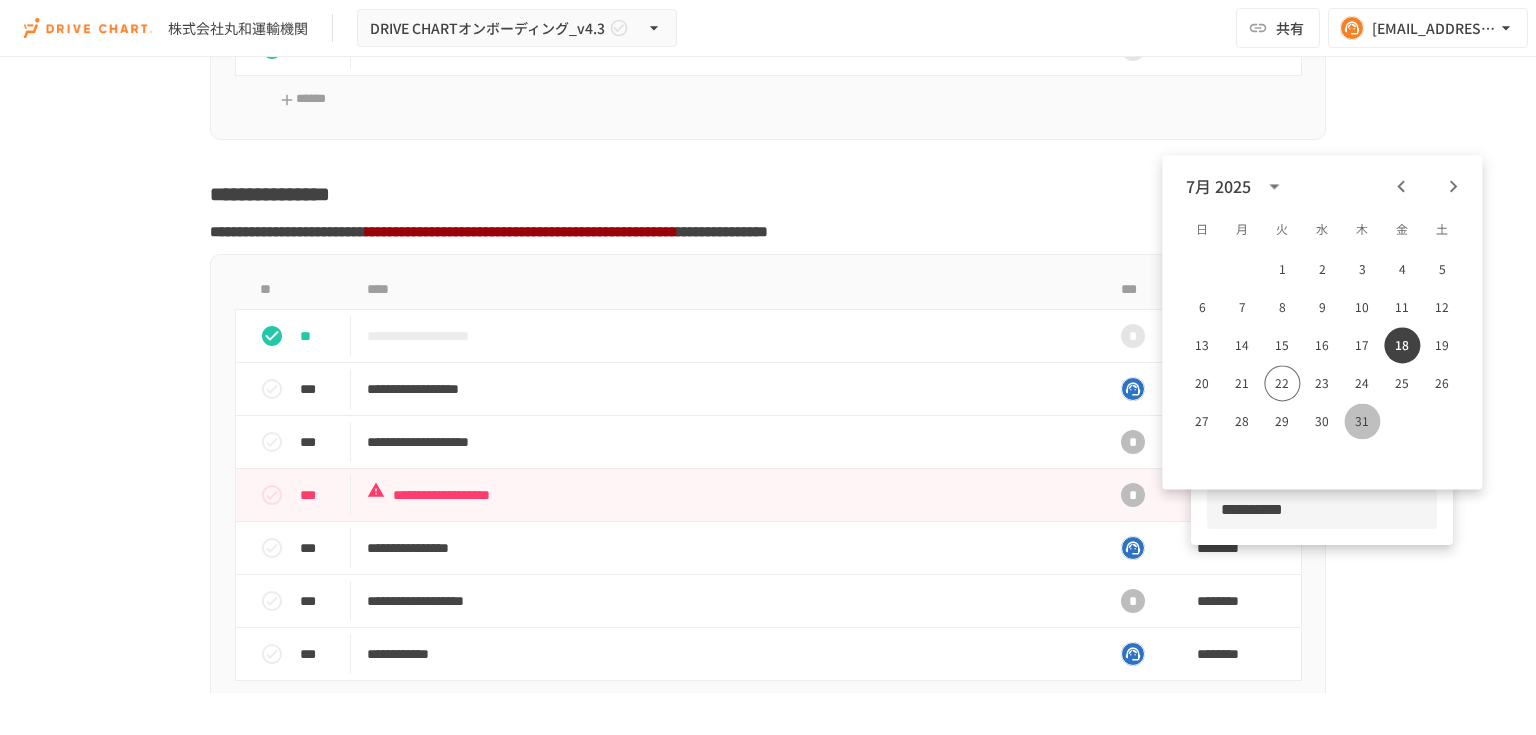 click on "31" at bounding box center (1362, 421) 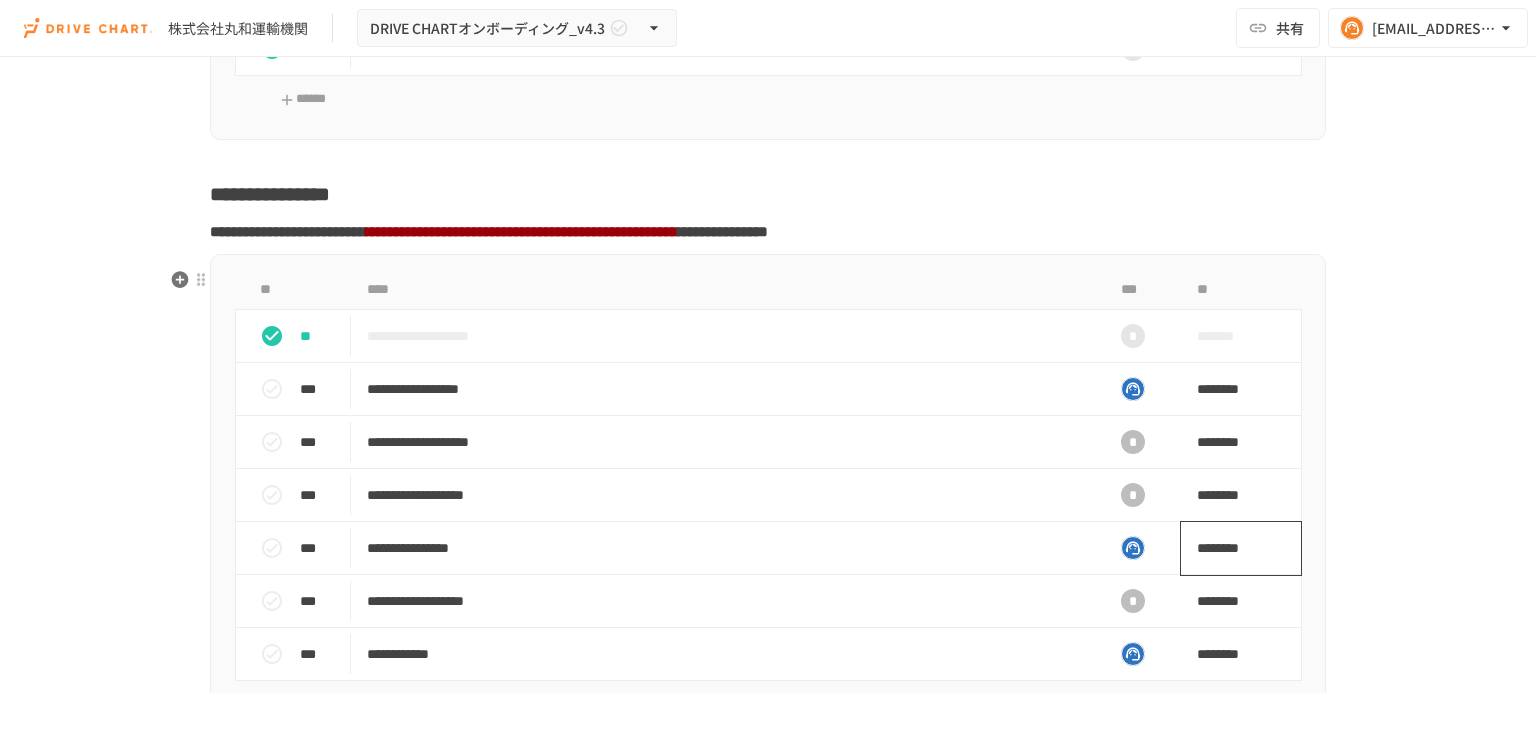 click on "********" at bounding box center (1234, 548) 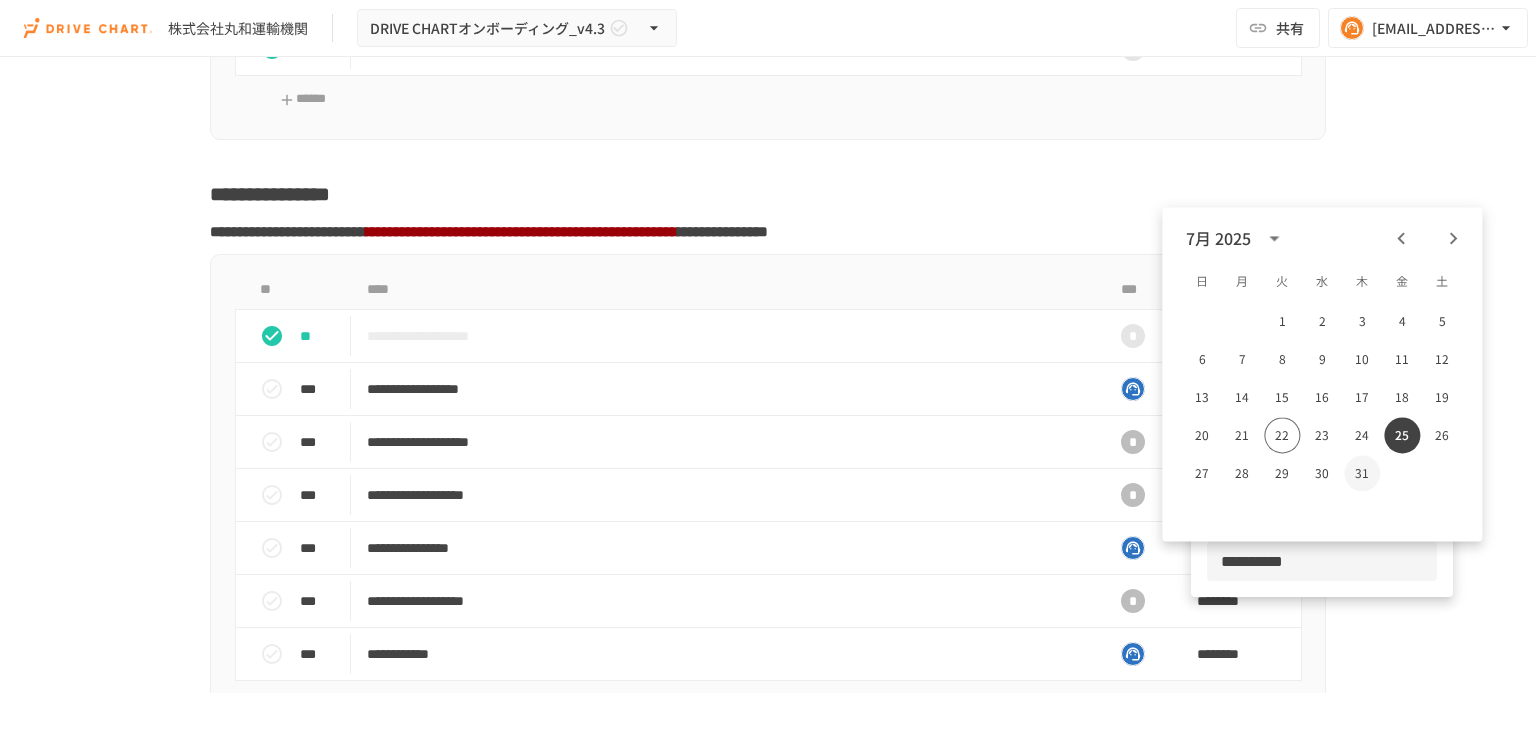 click on "31" at bounding box center (1362, 473) 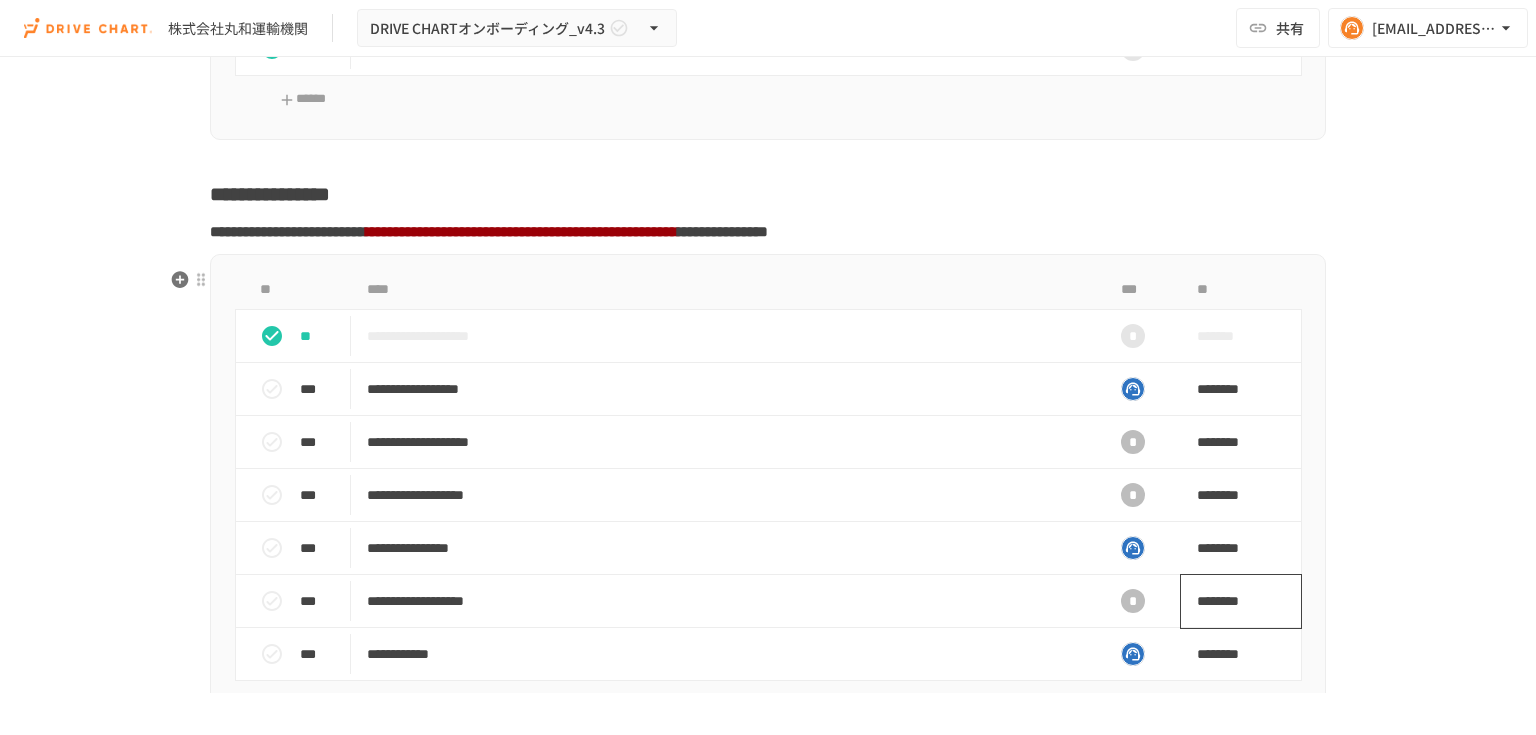 click on "********" at bounding box center [1234, 601] 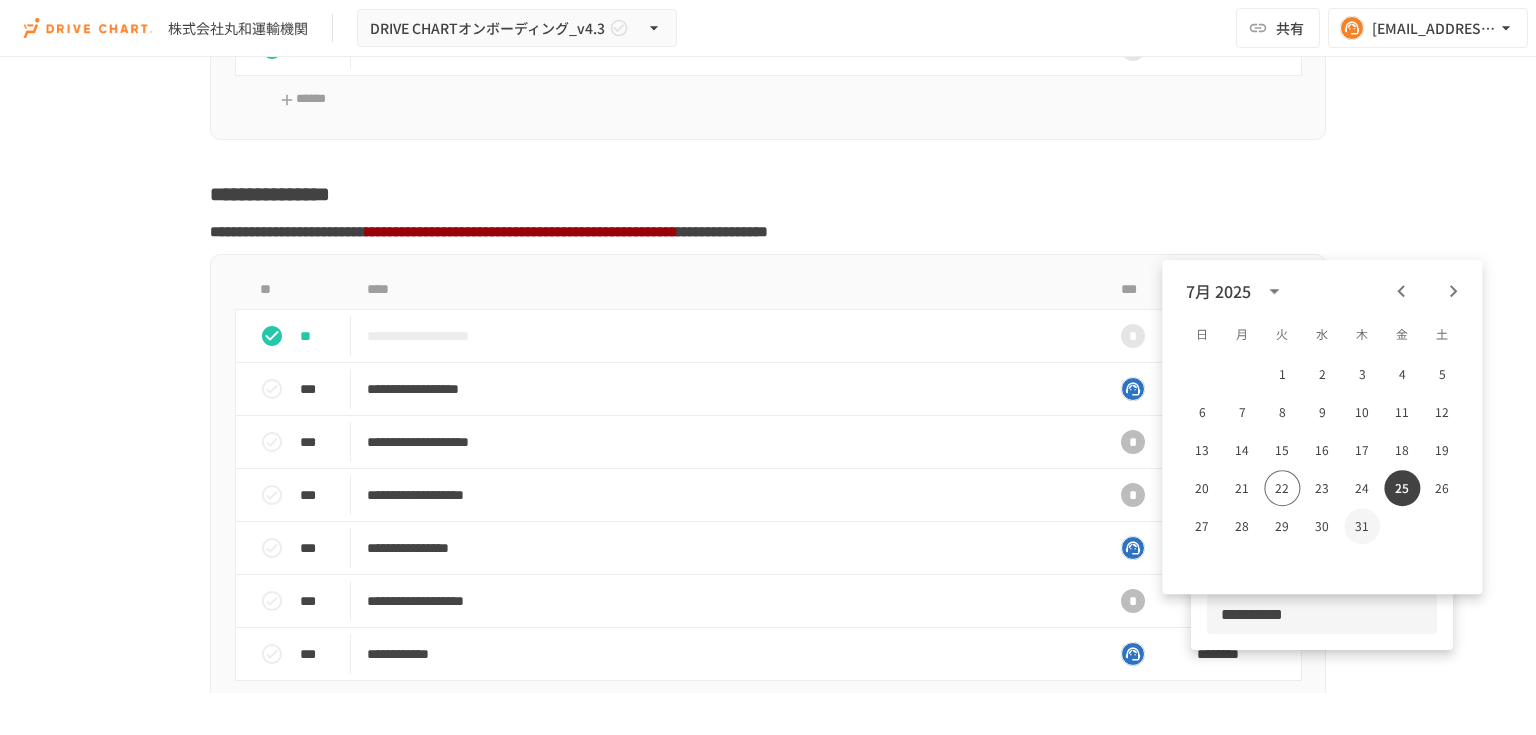 click on "31" at bounding box center [1362, 526] 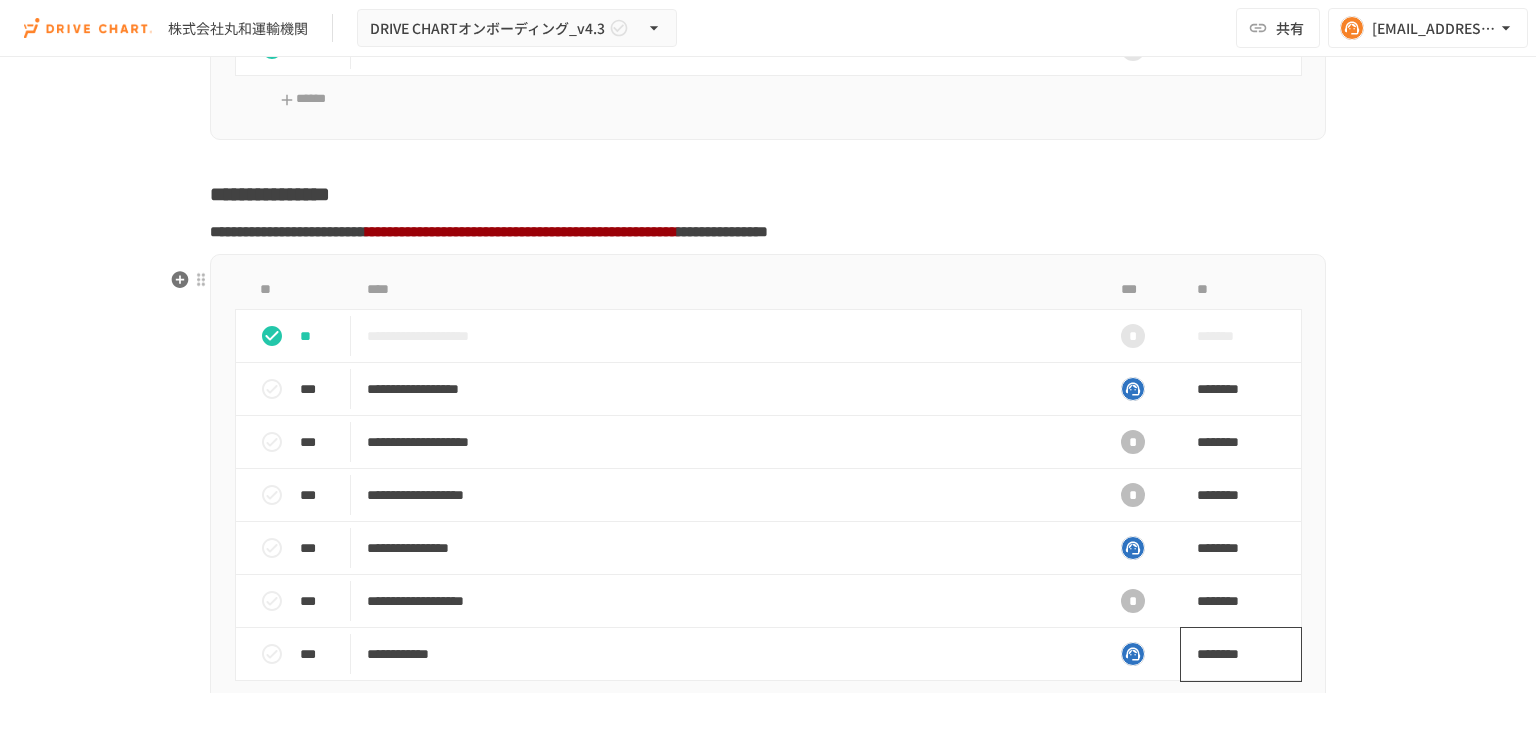click on "********" at bounding box center (1241, 654) 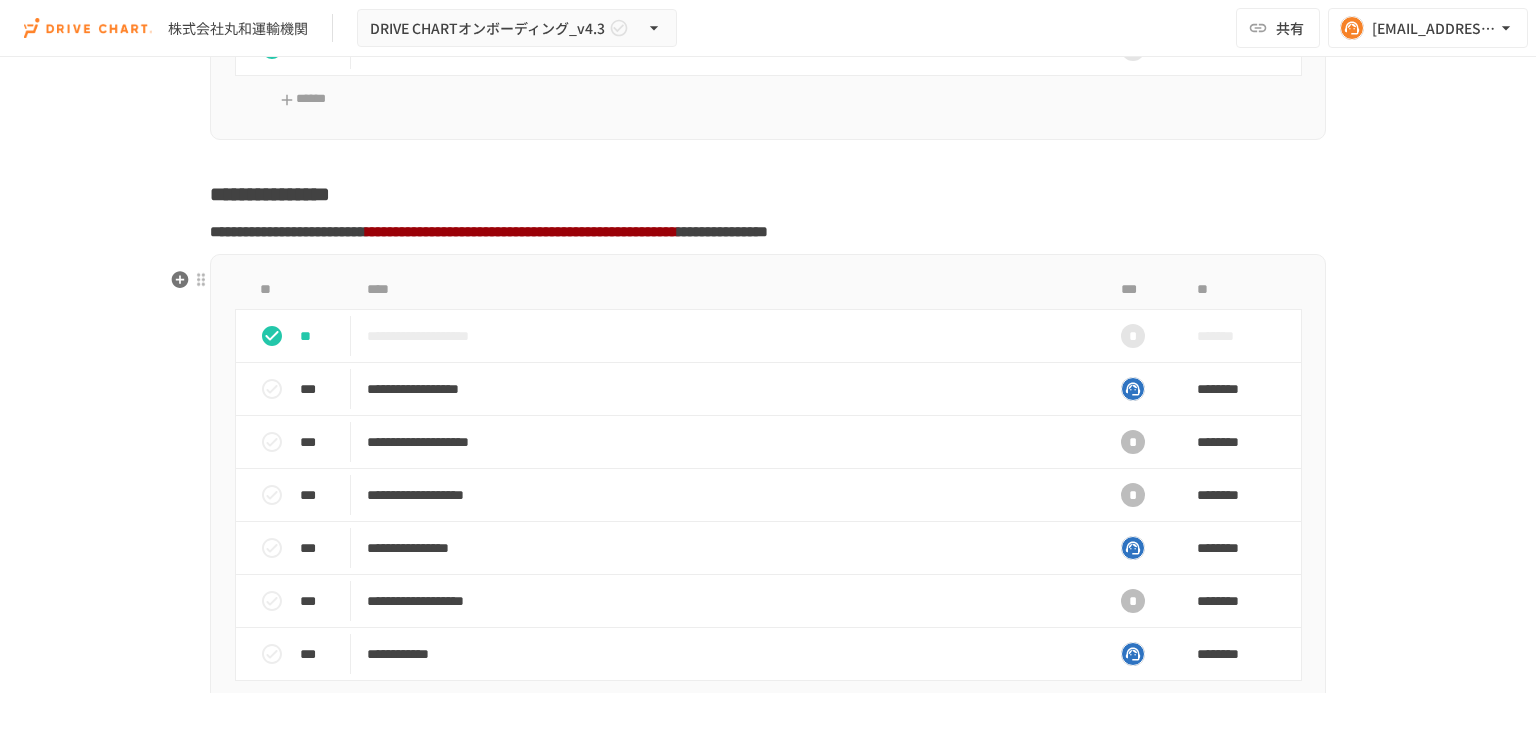 click on "**********" at bounding box center [768, 375] 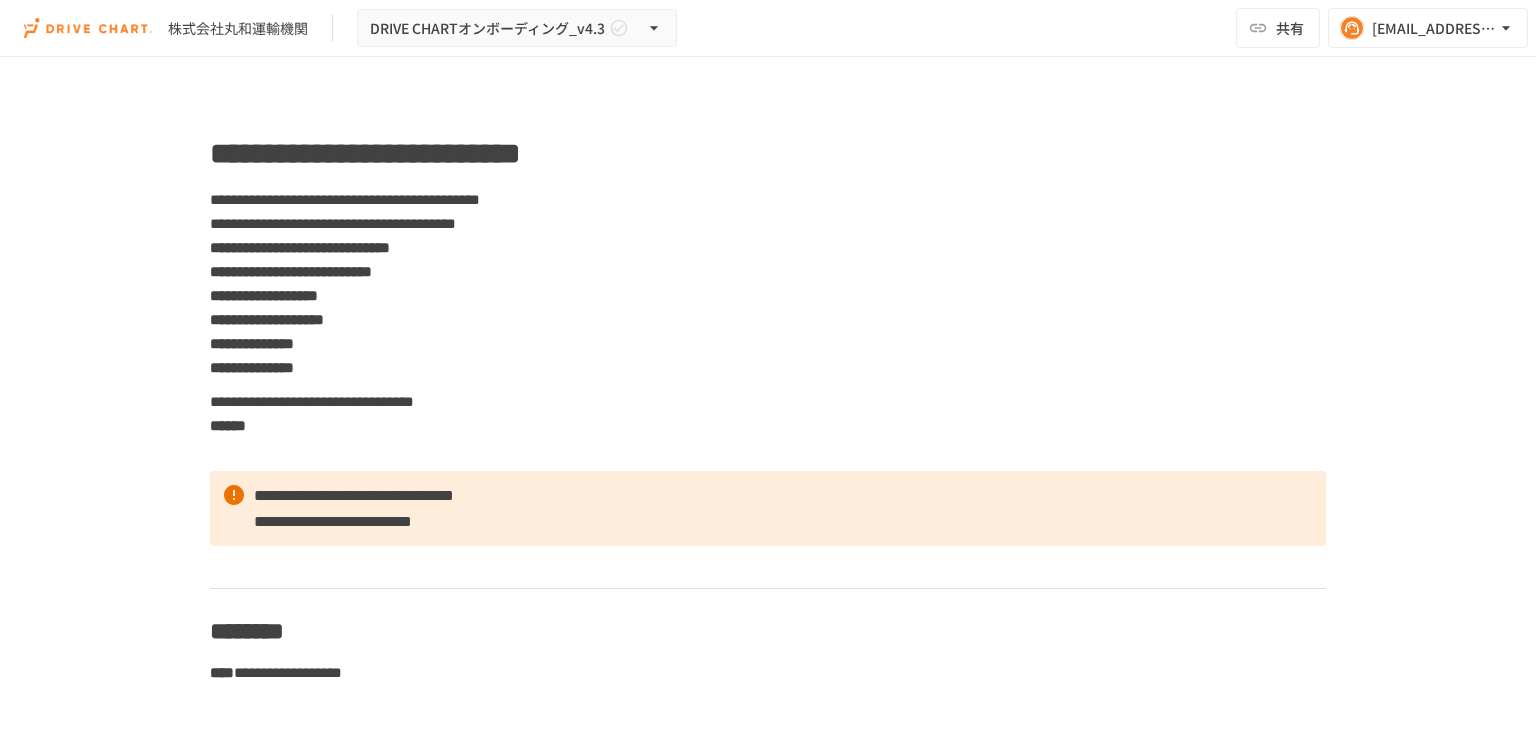 scroll, scrollTop: 0, scrollLeft: 0, axis: both 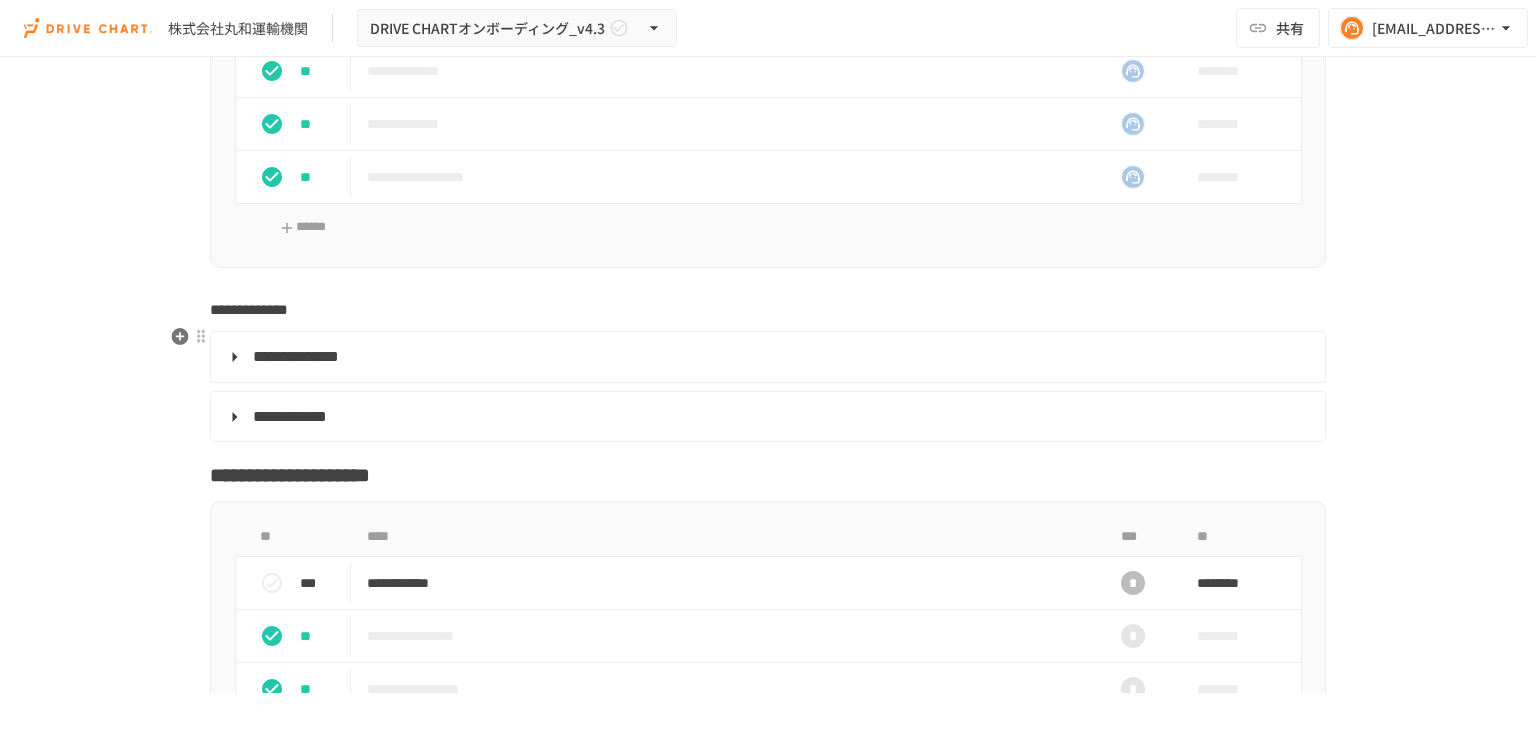 click on "**********" at bounding box center [766, 357] 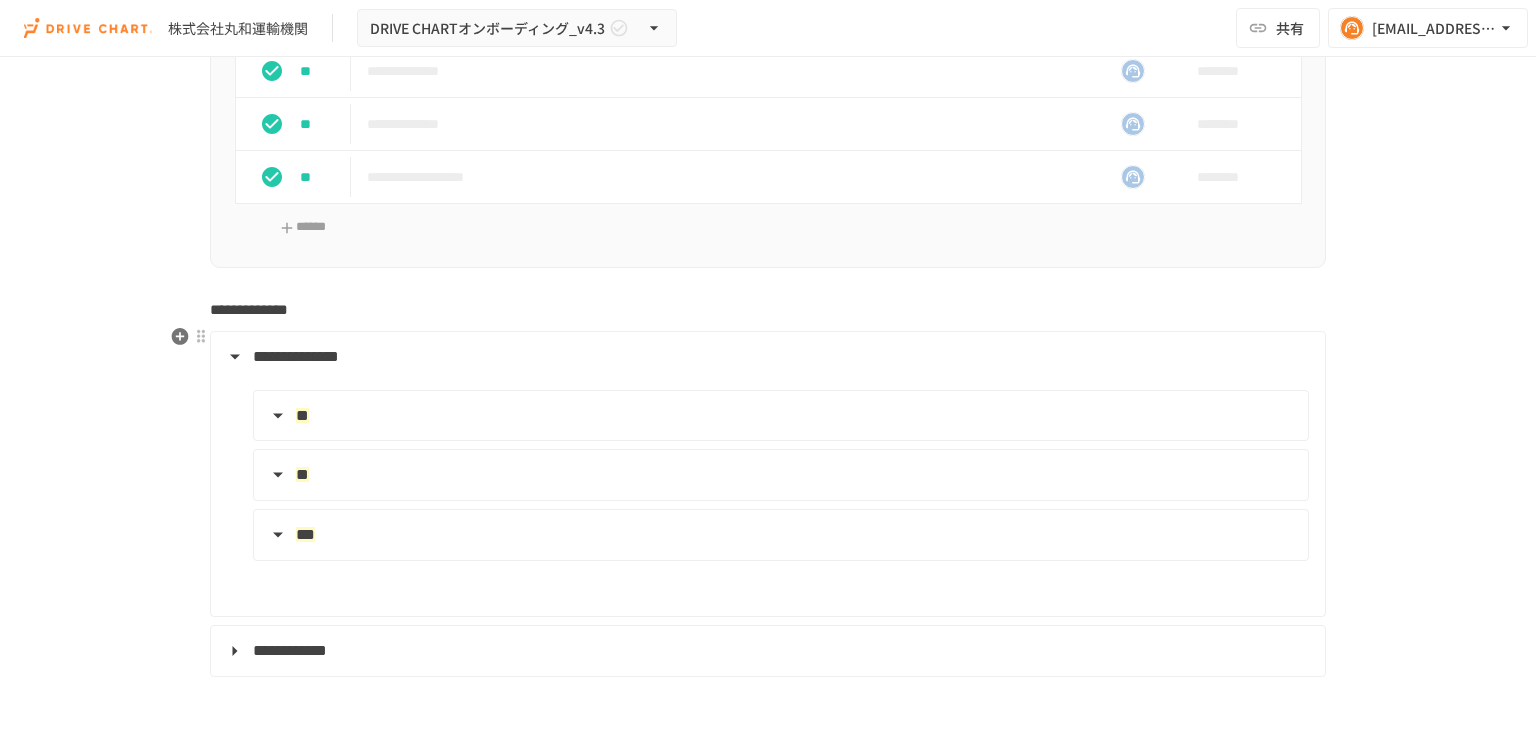 click on "**********" at bounding box center (766, 357) 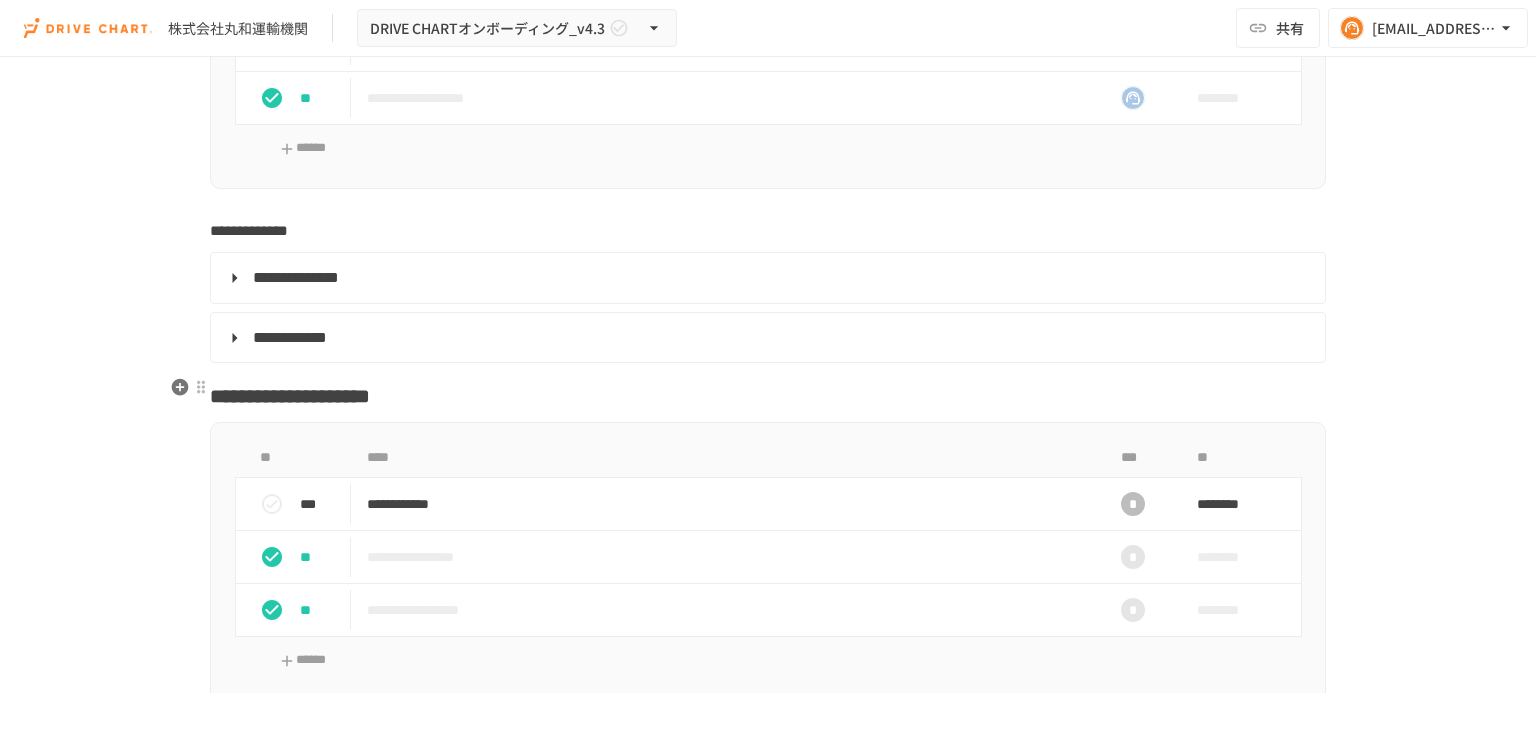 scroll, scrollTop: 3920, scrollLeft: 0, axis: vertical 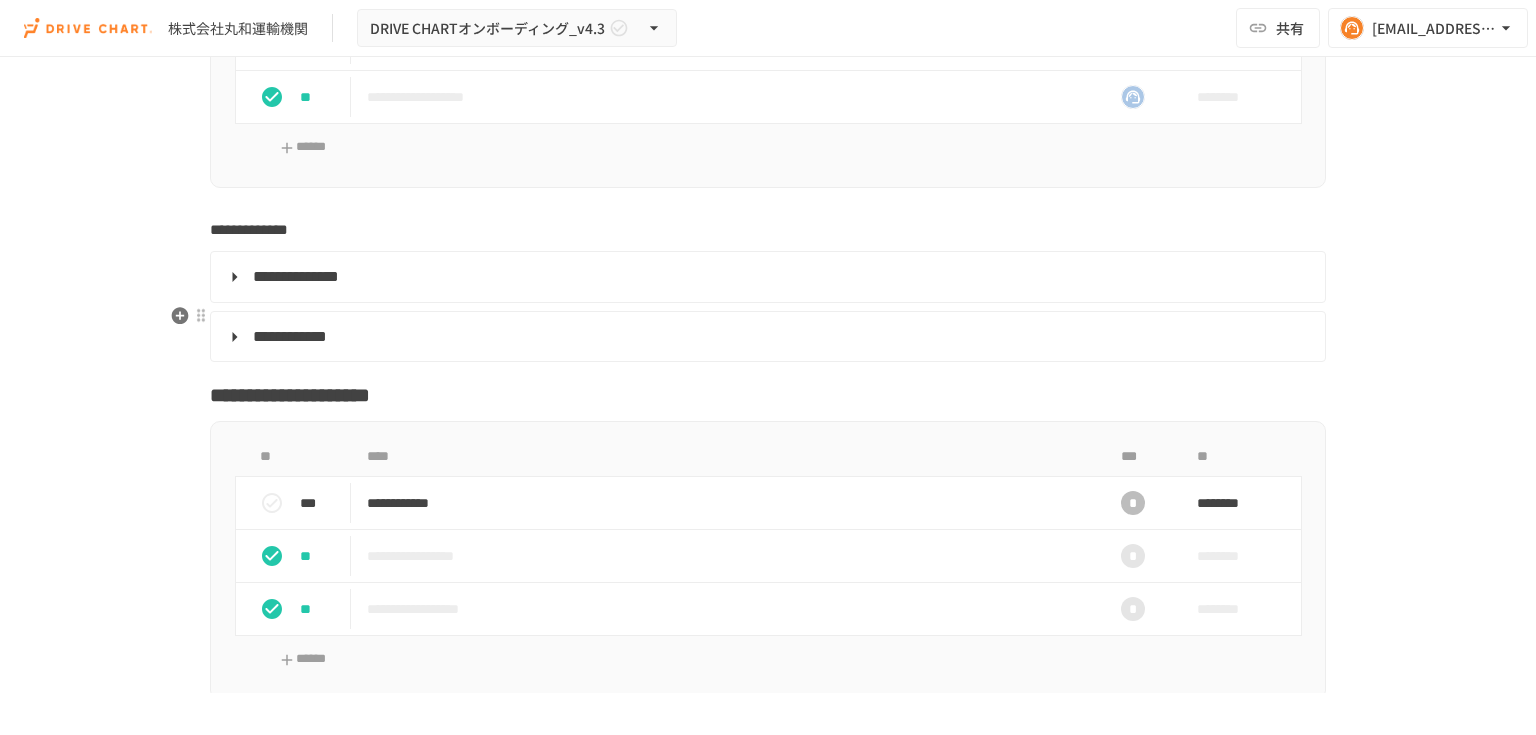 click on "**********" at bounding box center [768, 337] 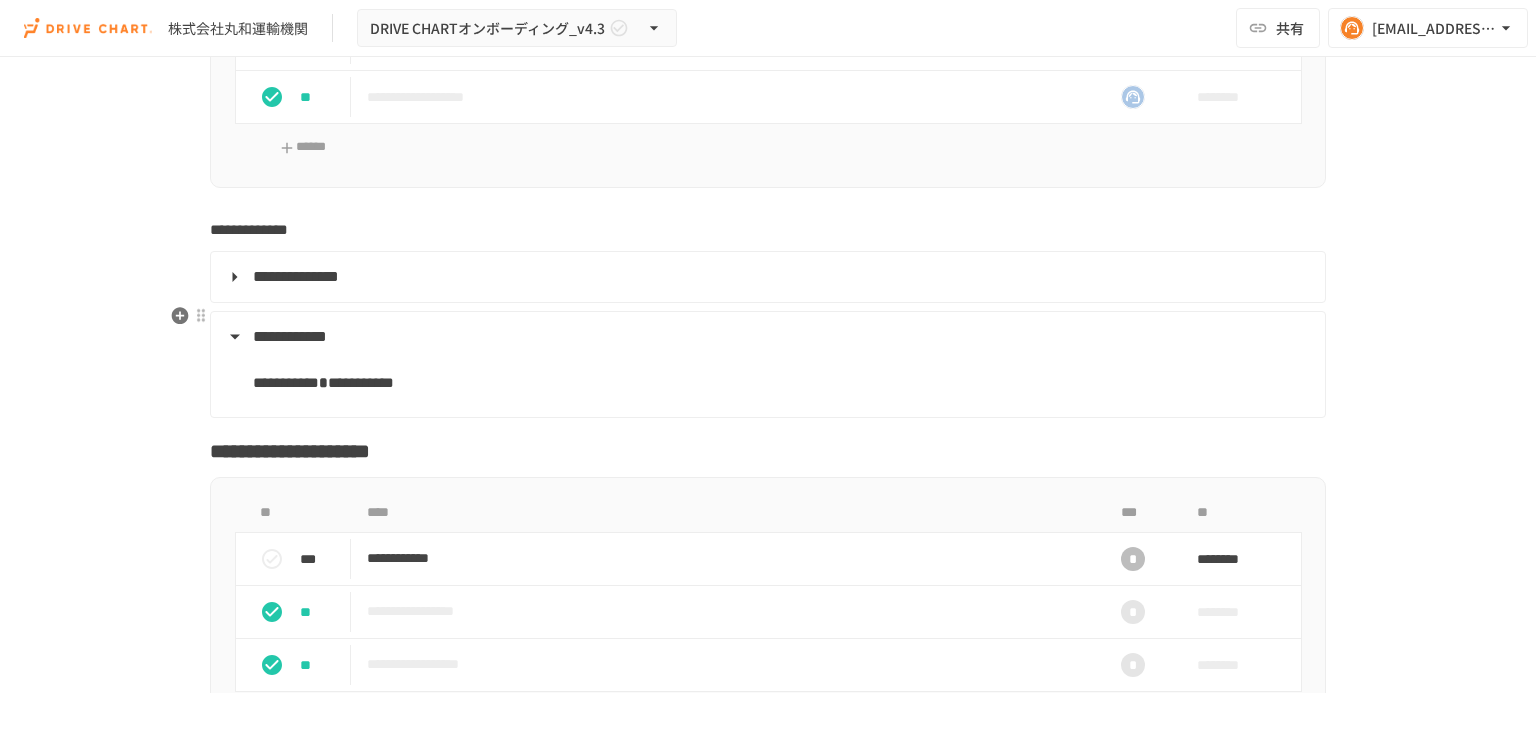 click on "**********" at bounding box center (766, 337) 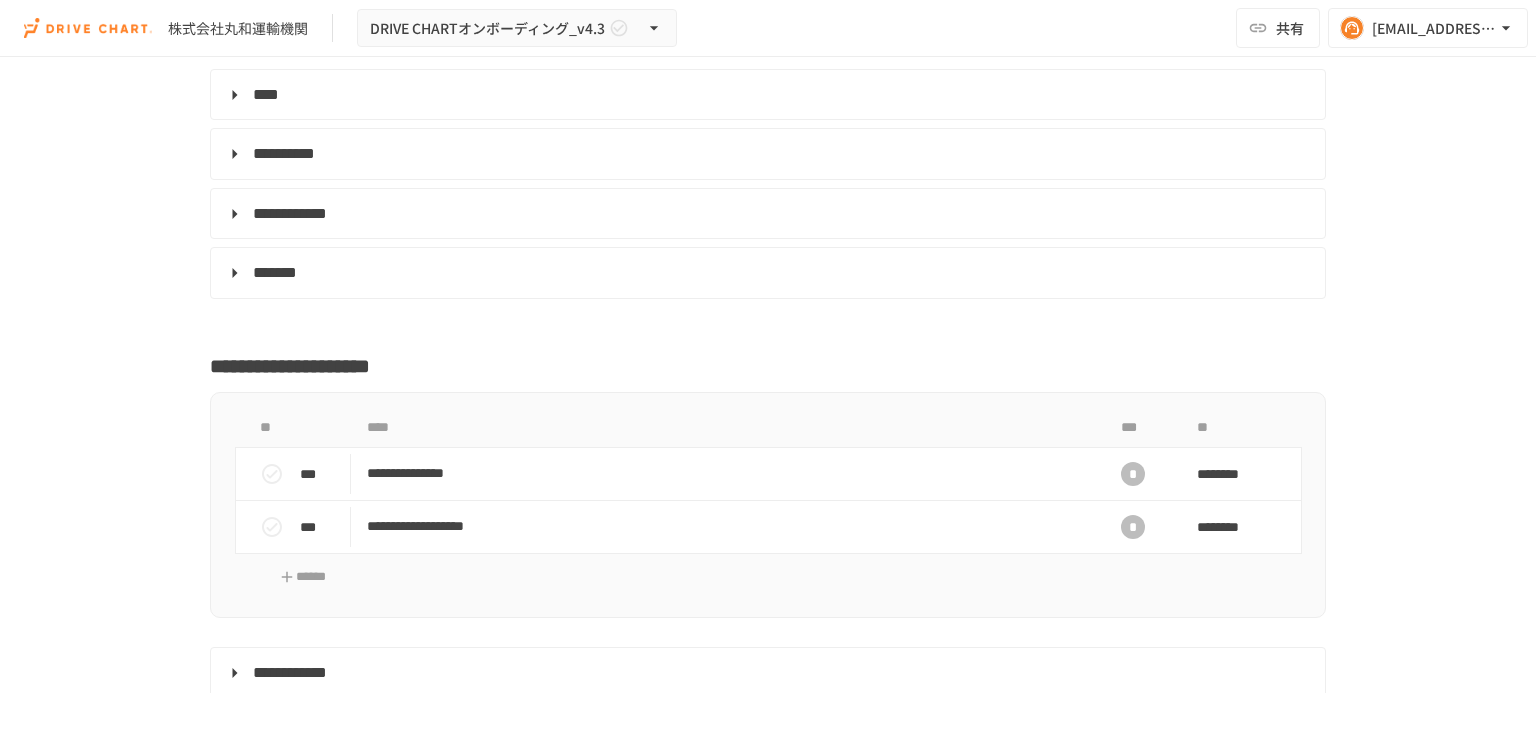 scroll, scrollTop: 6880, scrollLeft: 0, axis: vertical 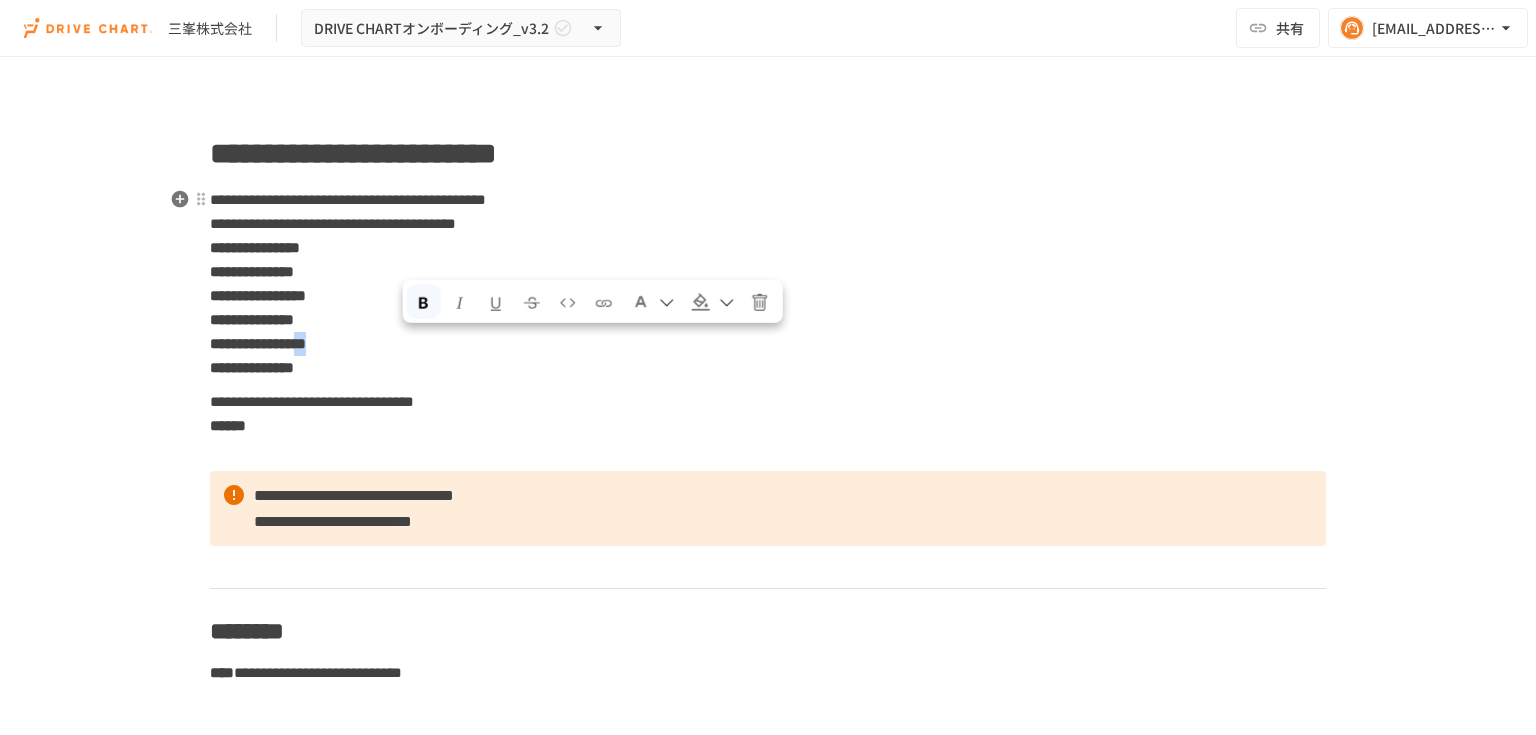 drag, startPoint x: 441, startPoint y: 342, endPoint x: 407, endPoint y: 343, distance: 34.0147 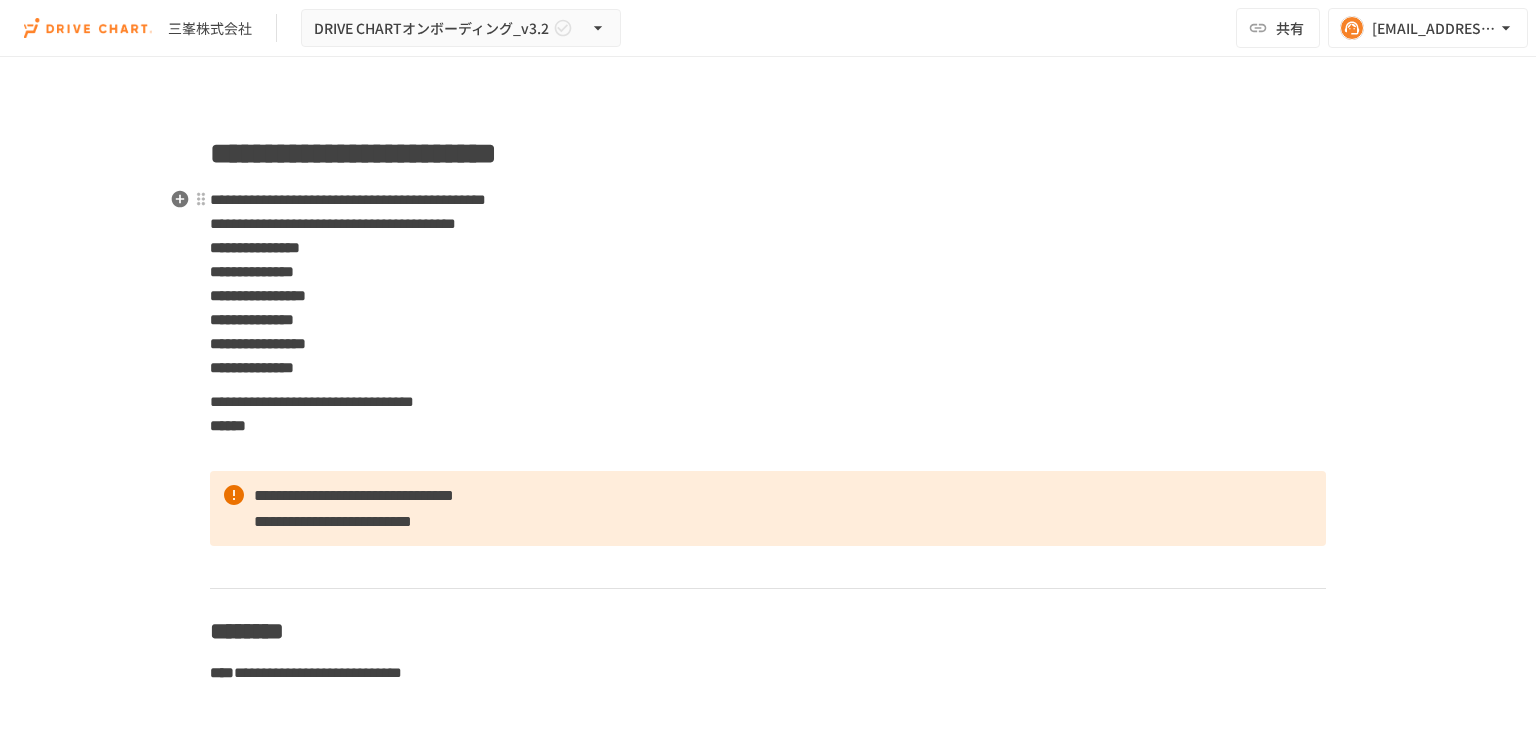 click on "**********" at bounding box center [768, 284] 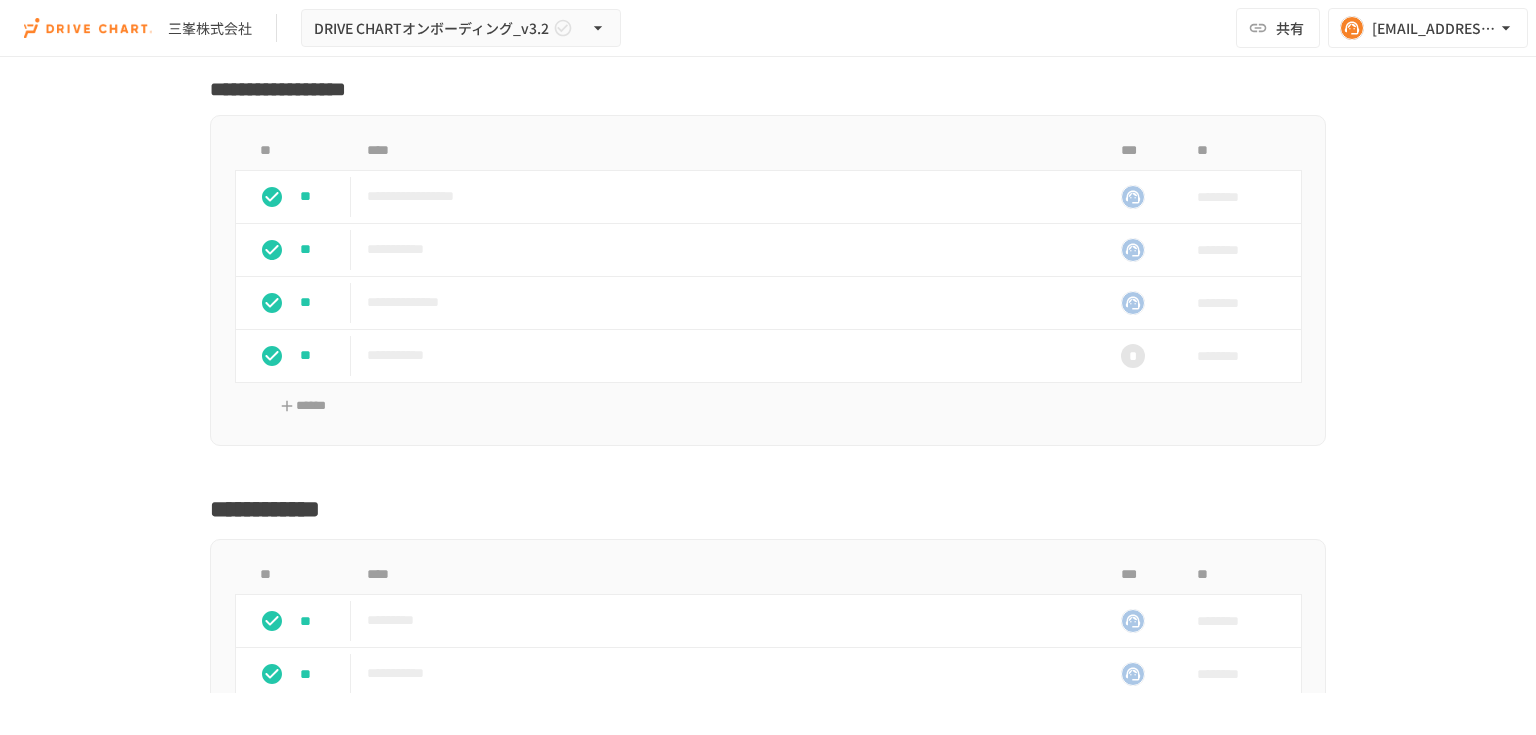 scroll, scrollTop: 7360, scrollLeft: 0, axis: vertical 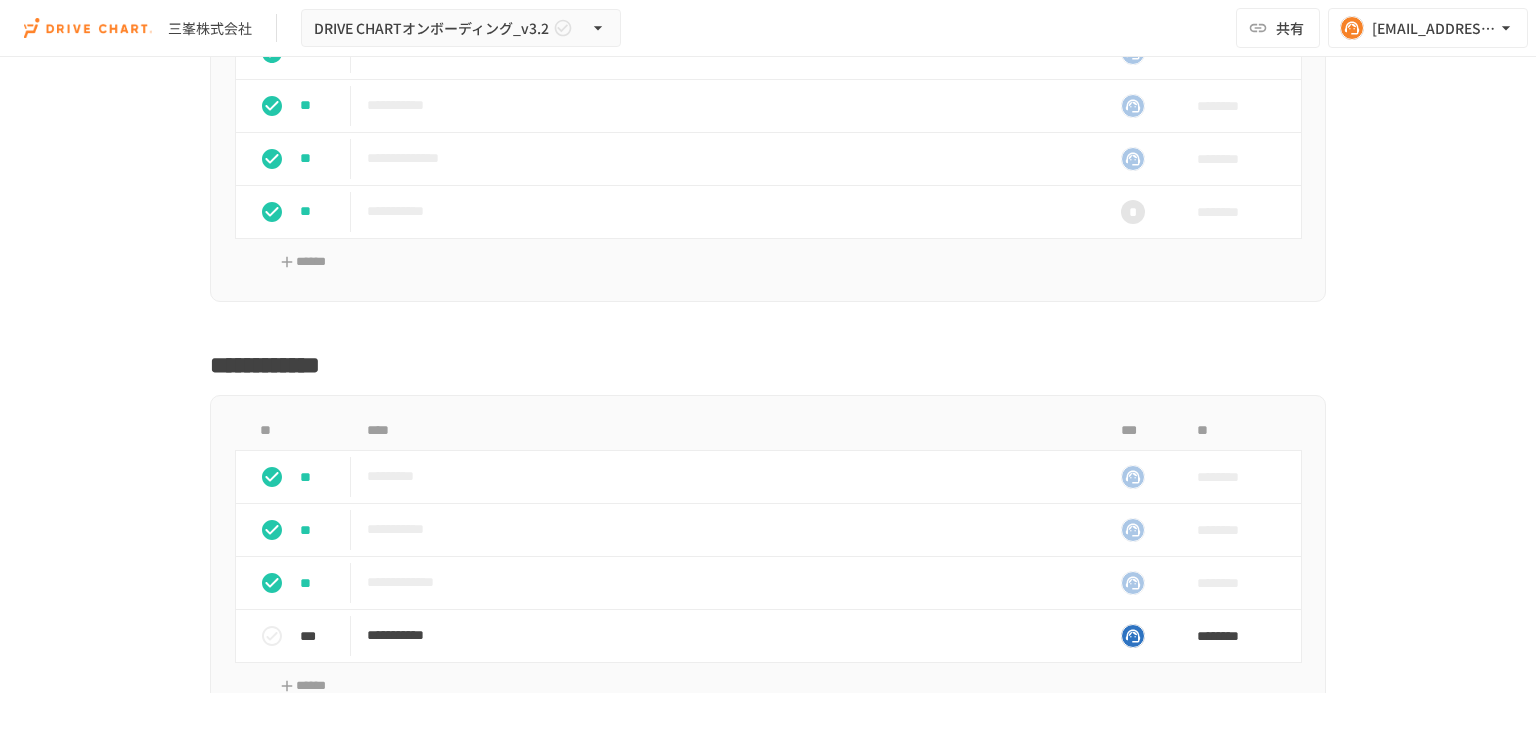 click on "**********" at bounding box center [768, 375] 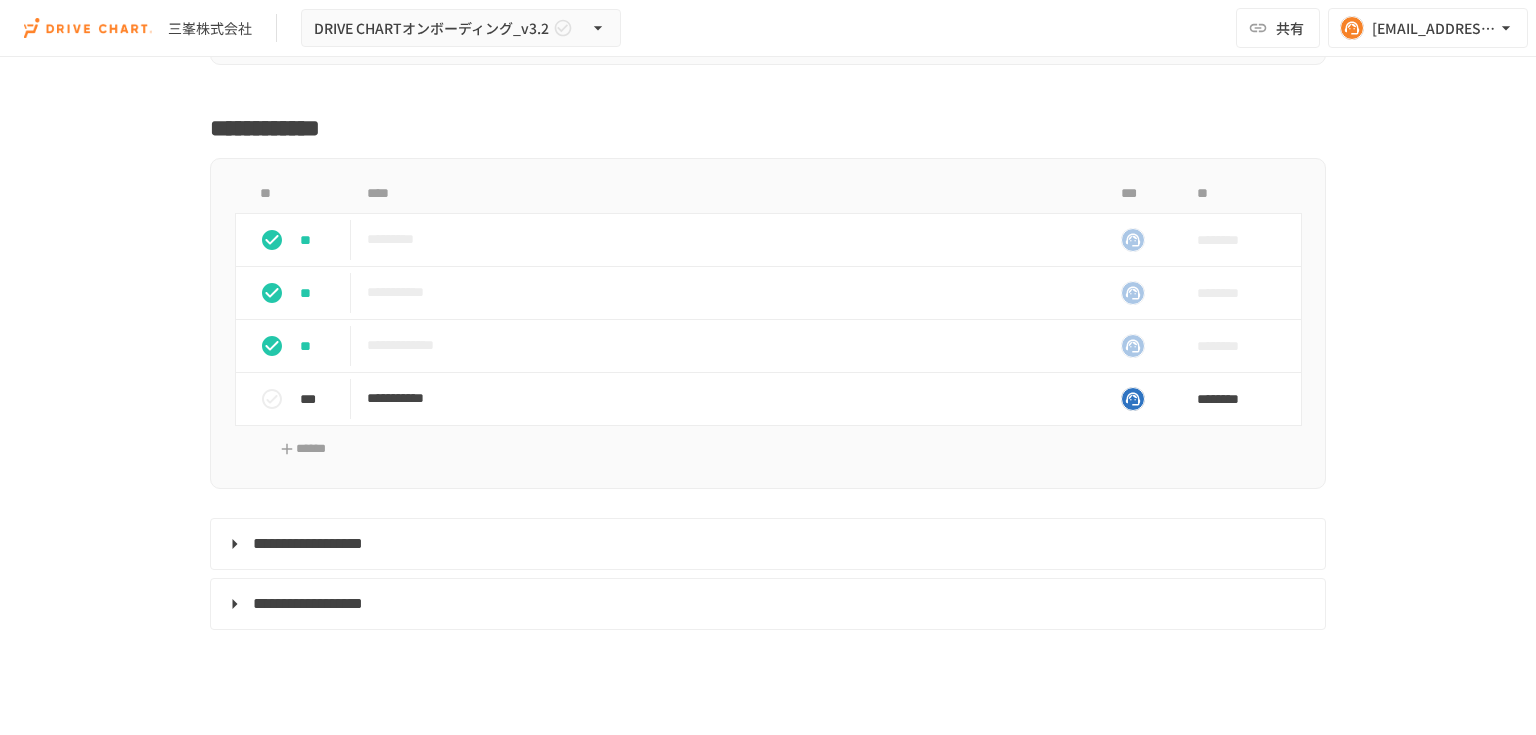 scroll, scrollTop: 7588, scrollLeft: 0, axis: vertical 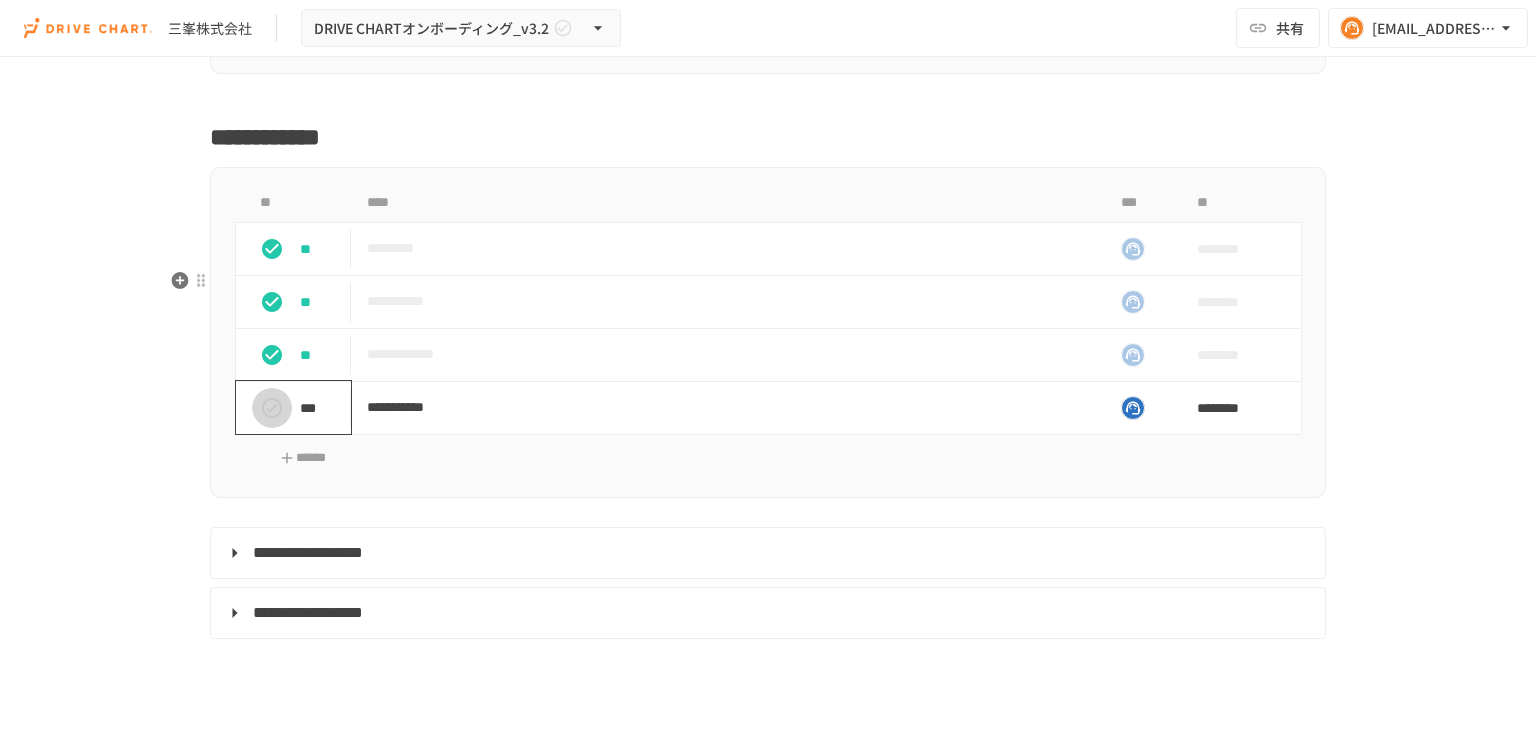 click 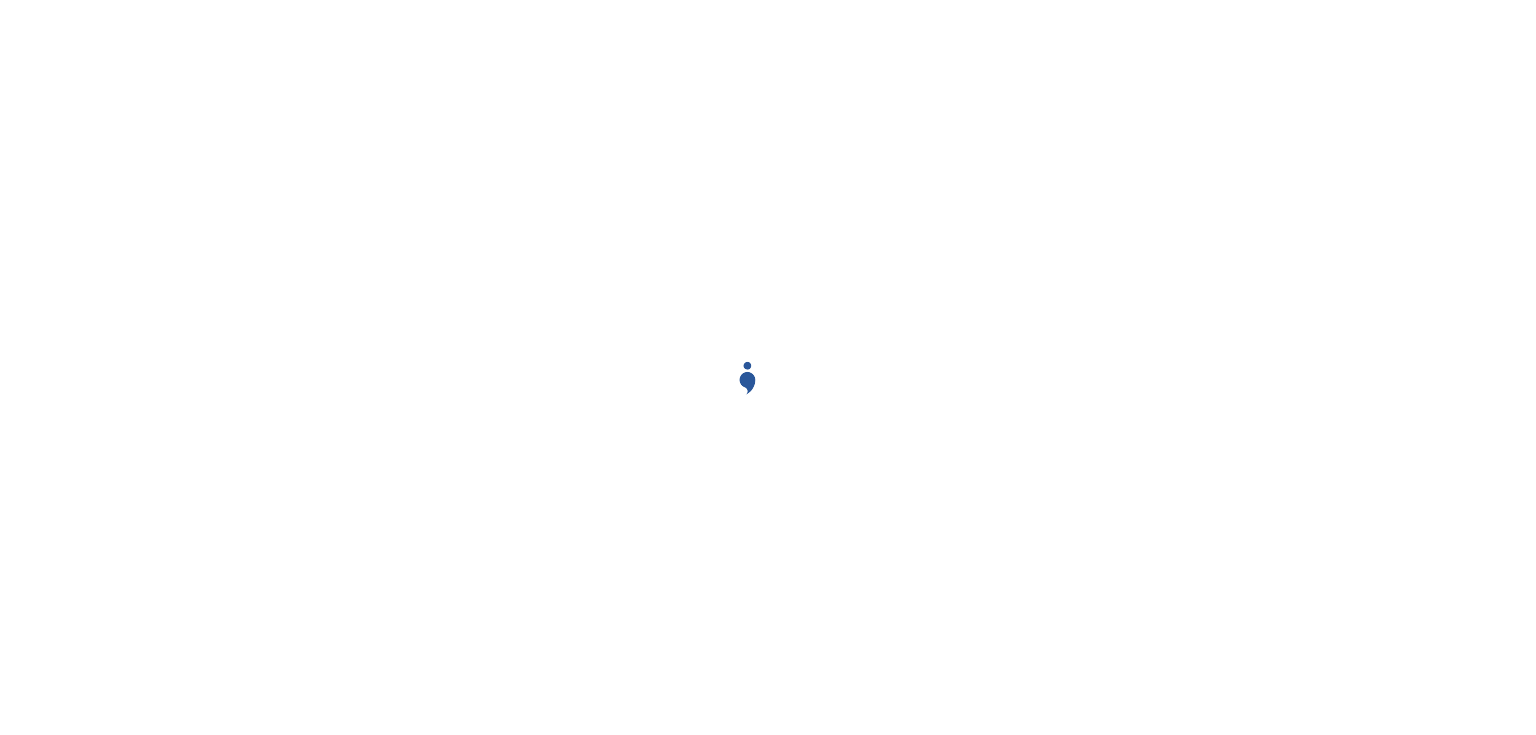 scroll, scrollTop: 0, scrollLeft: 0, axis: both 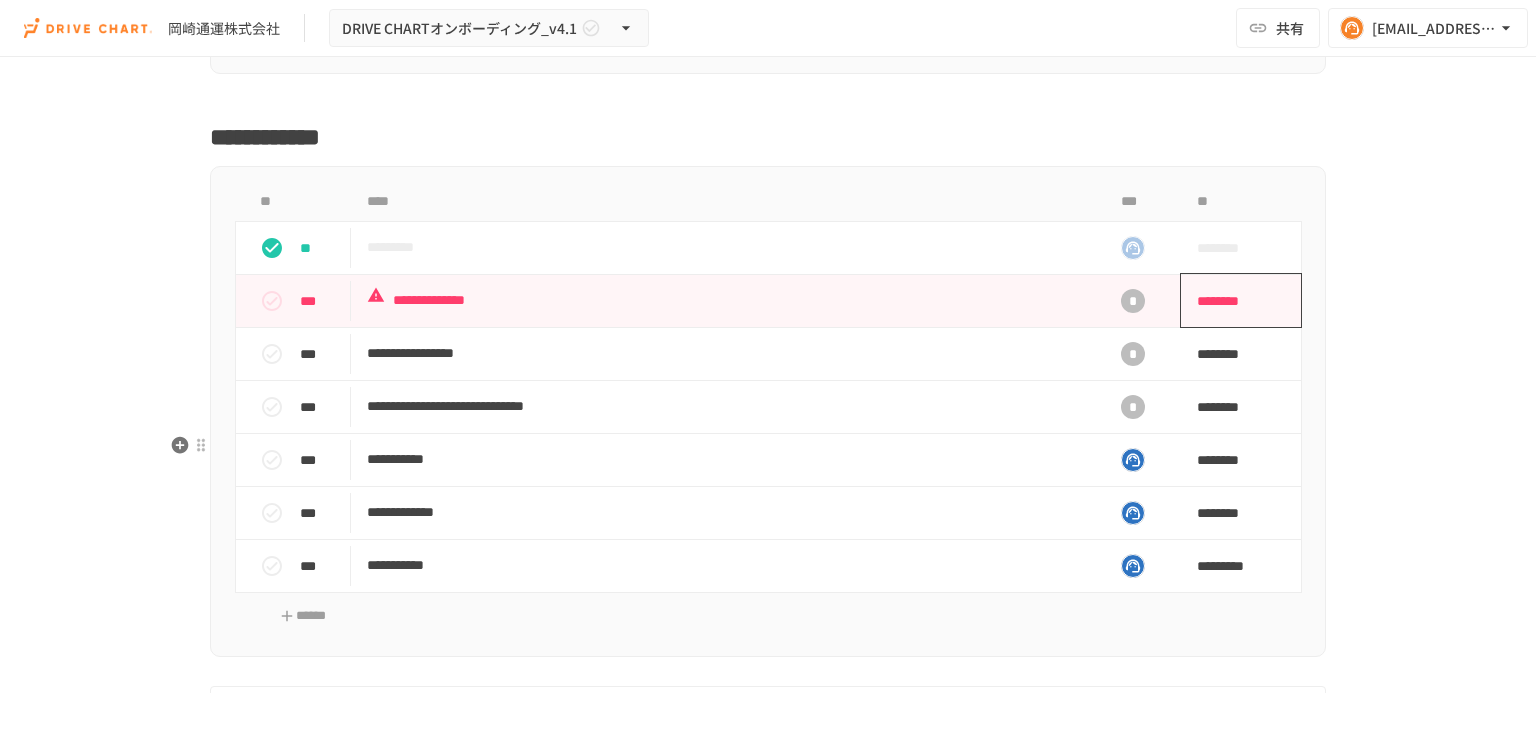 click on "********" at bounding box center (1234, 301) 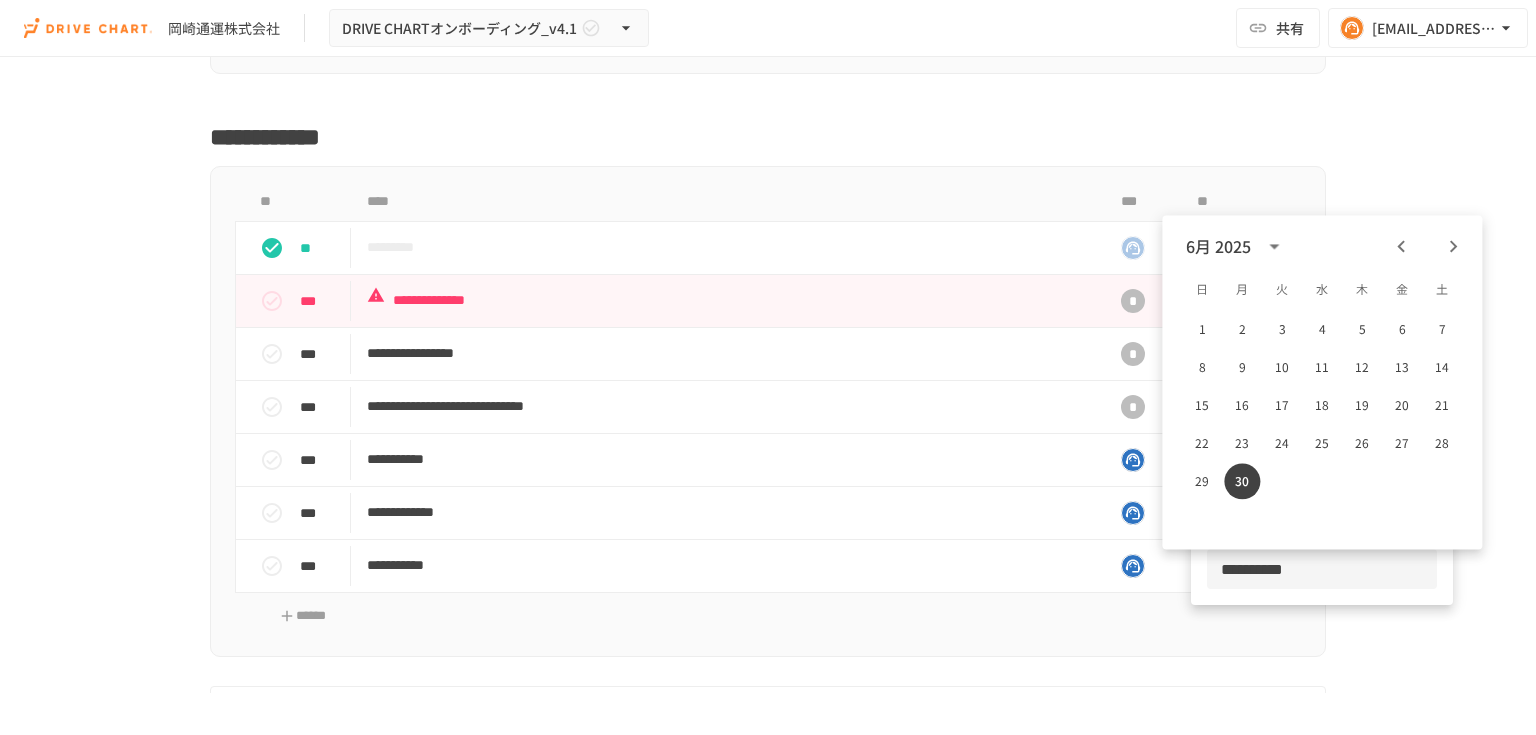 click 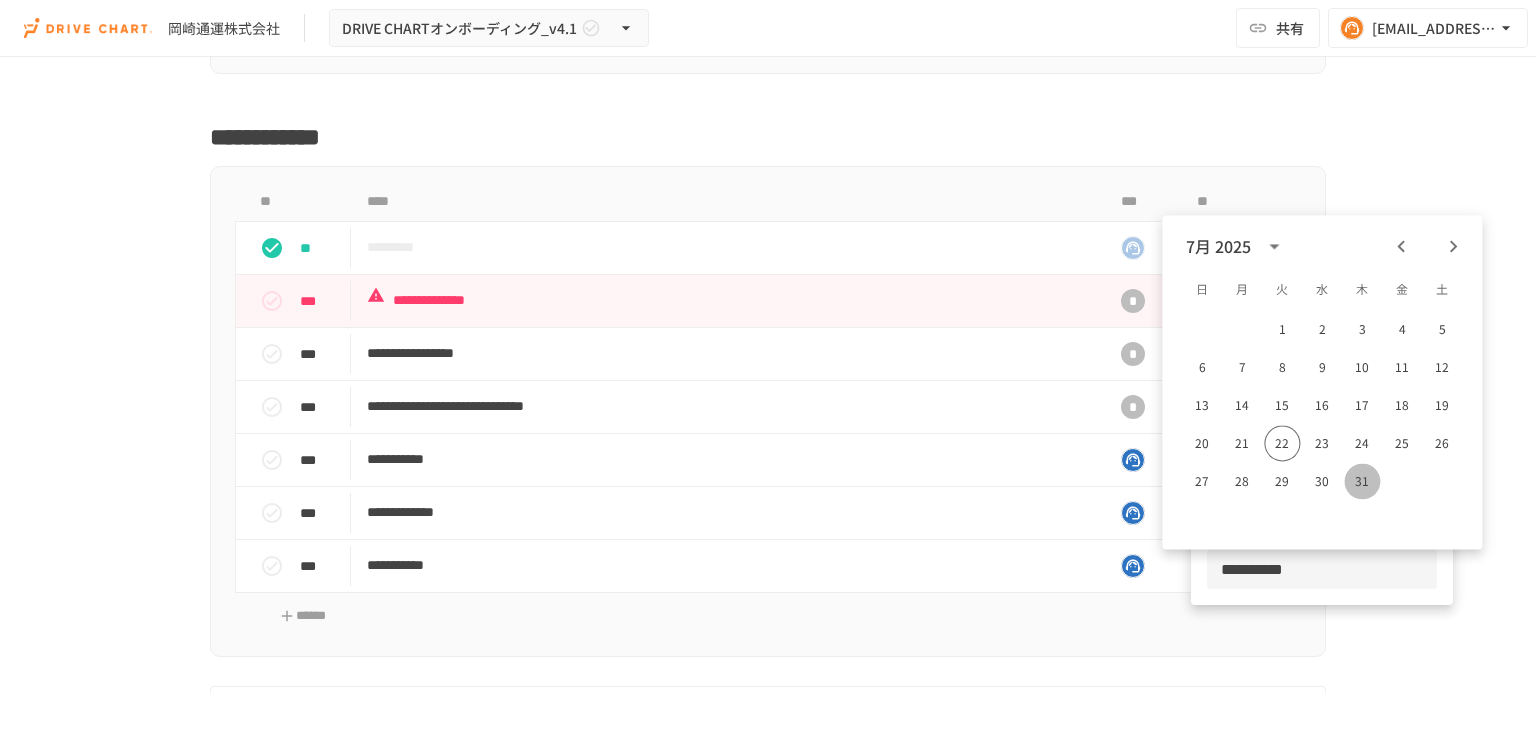 click on "31" at bounding box center [1362, 481] 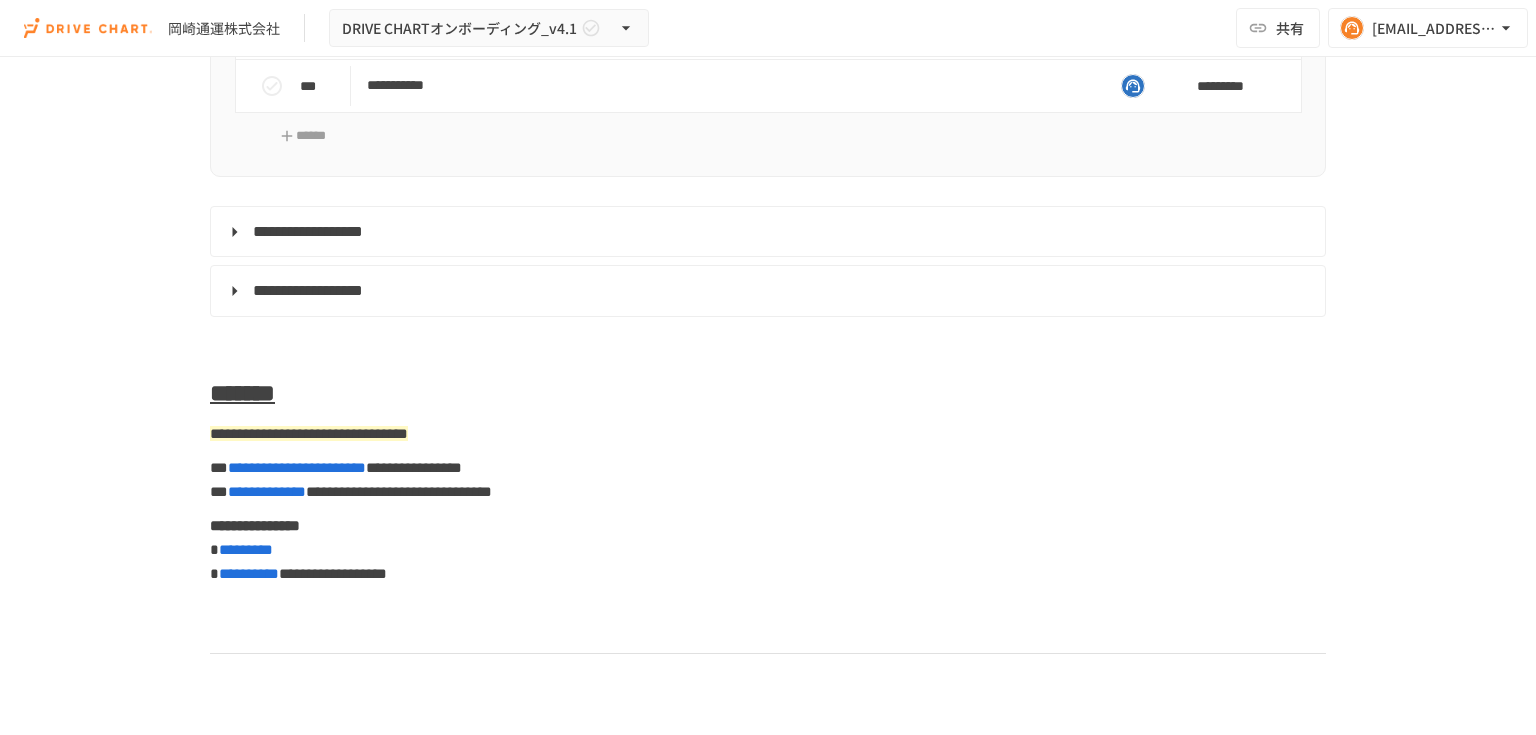scroll, scrollTop: 10000, scrollLeft: 0, axis: vertical 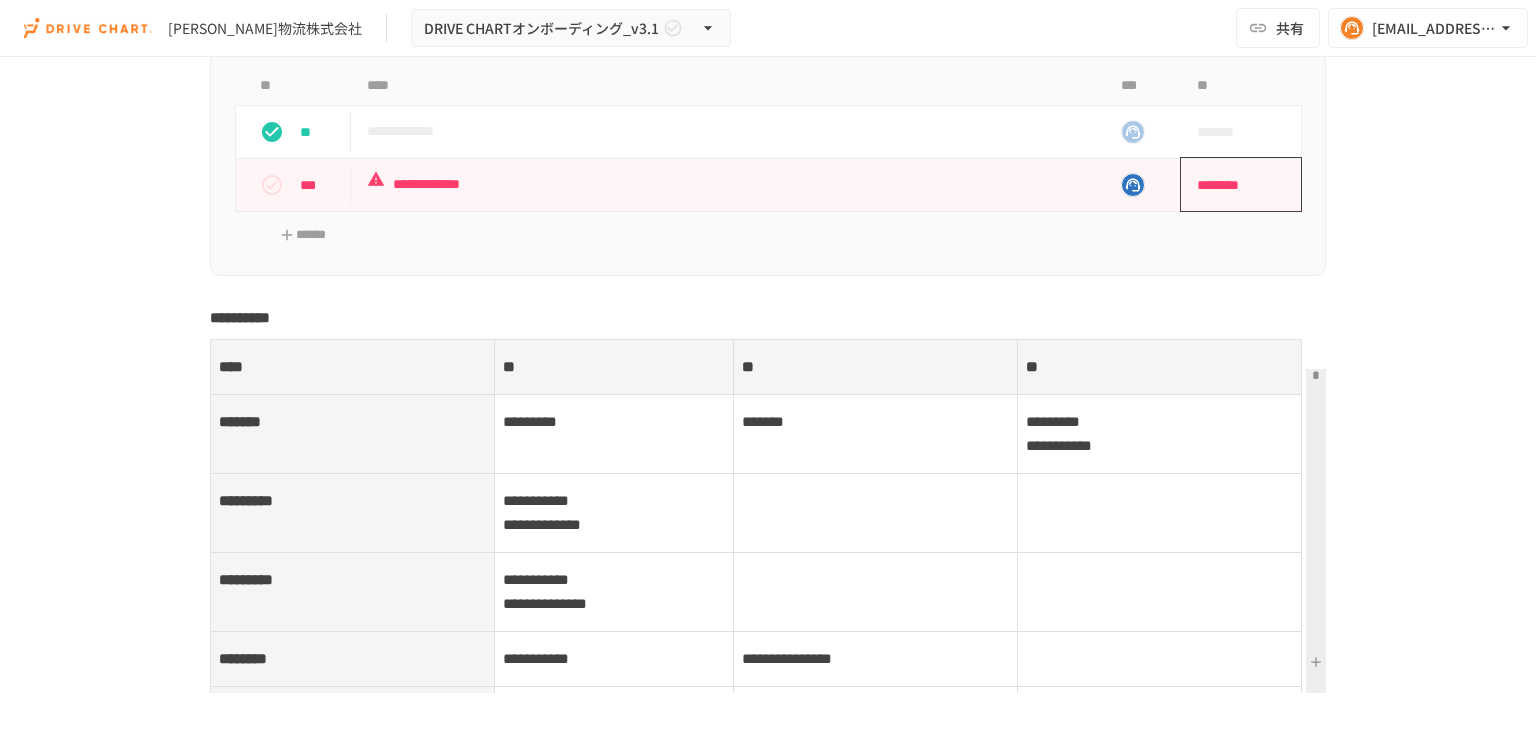 click on "********" at bounding box center [1234, 185] 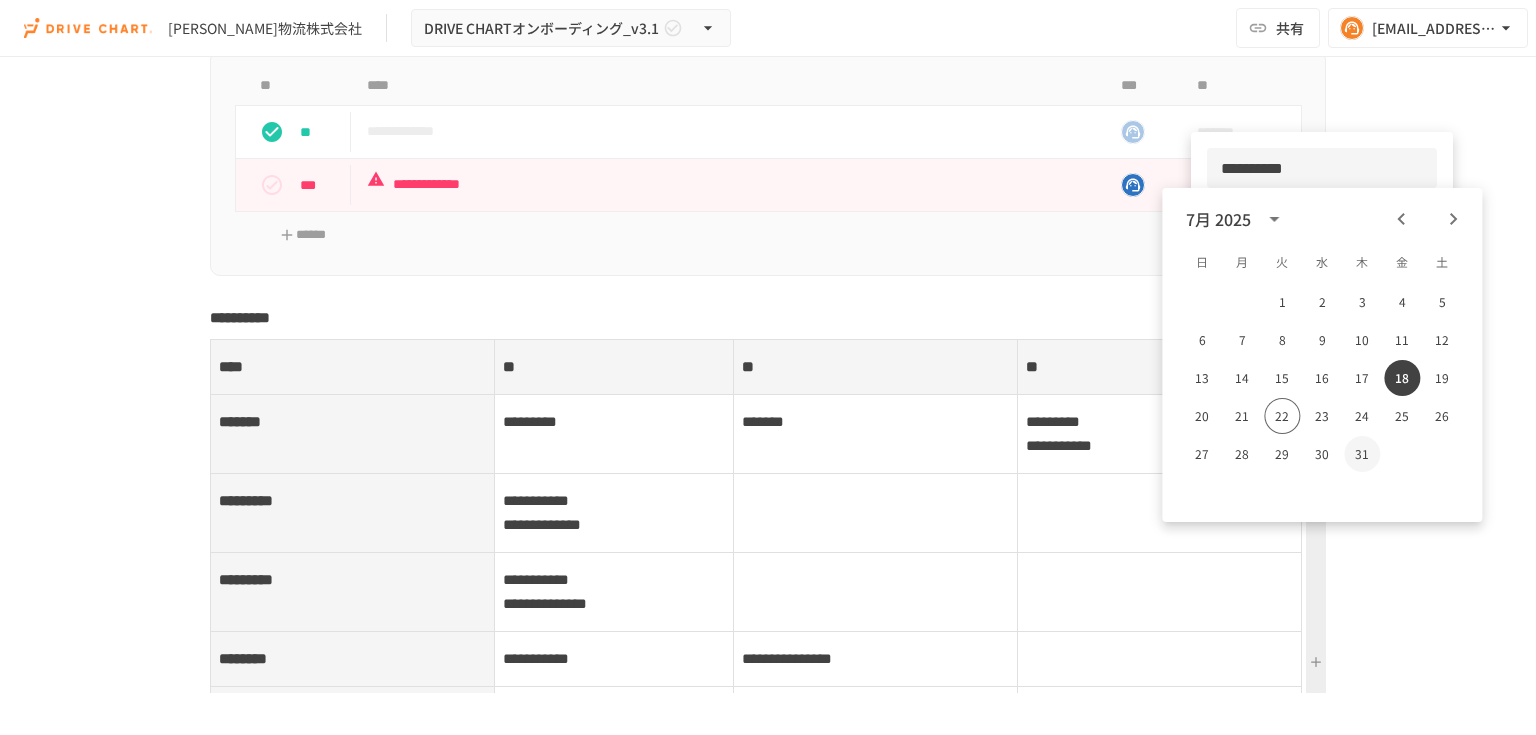 click on "31" at bounding box center [1362, 454] 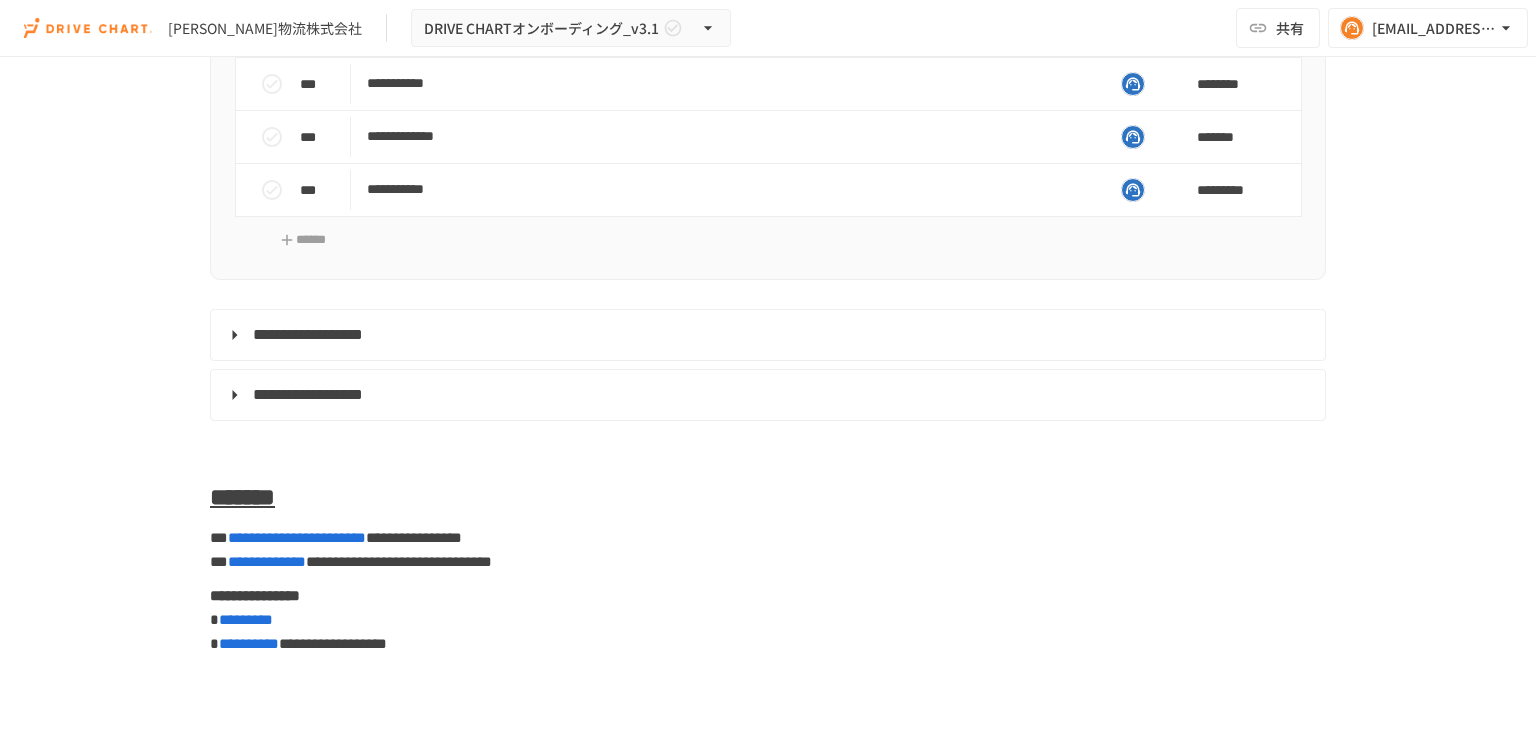 scroll, scrollTop: 8240, scrollLeft: 0, axis: vertical 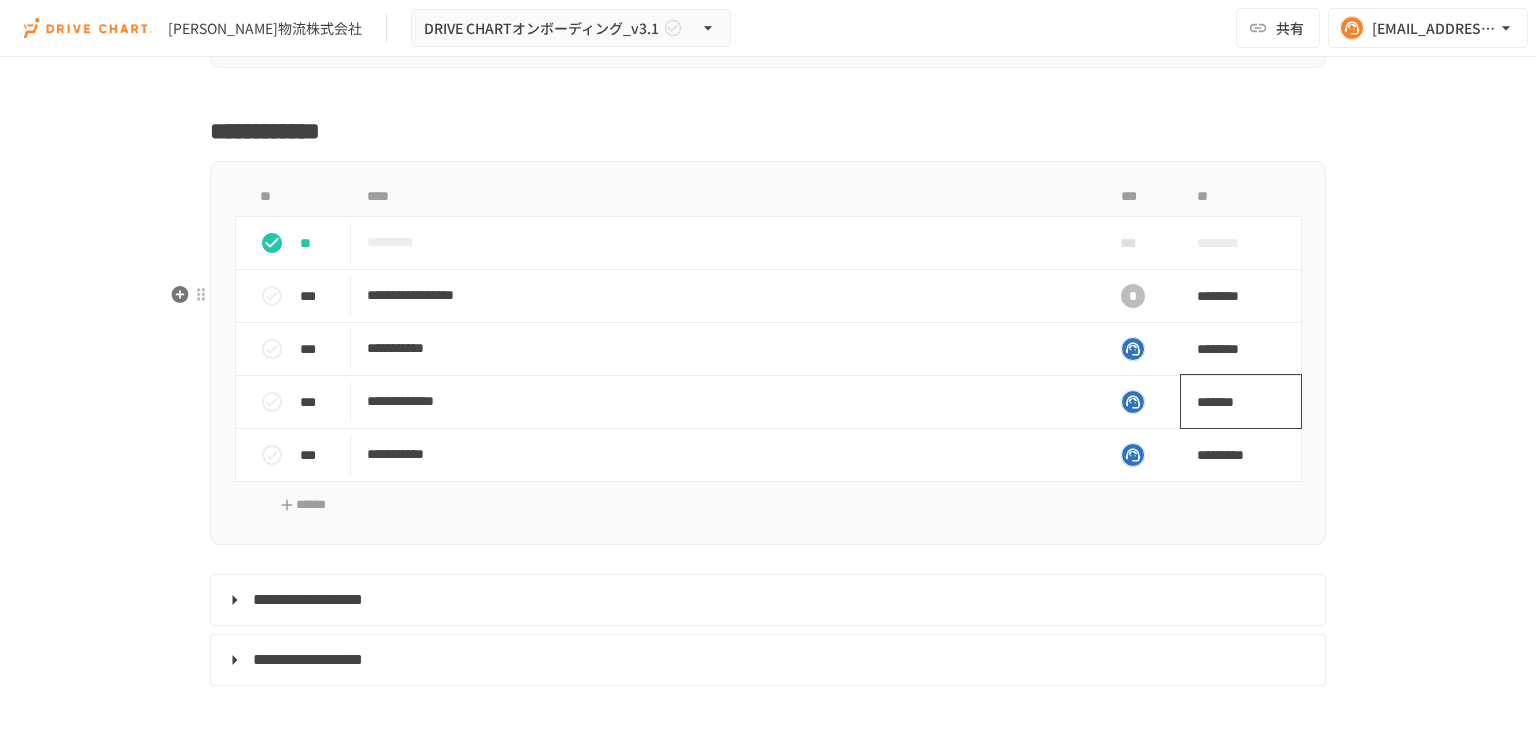 click on "*******" at bounding box center (1230, 402) 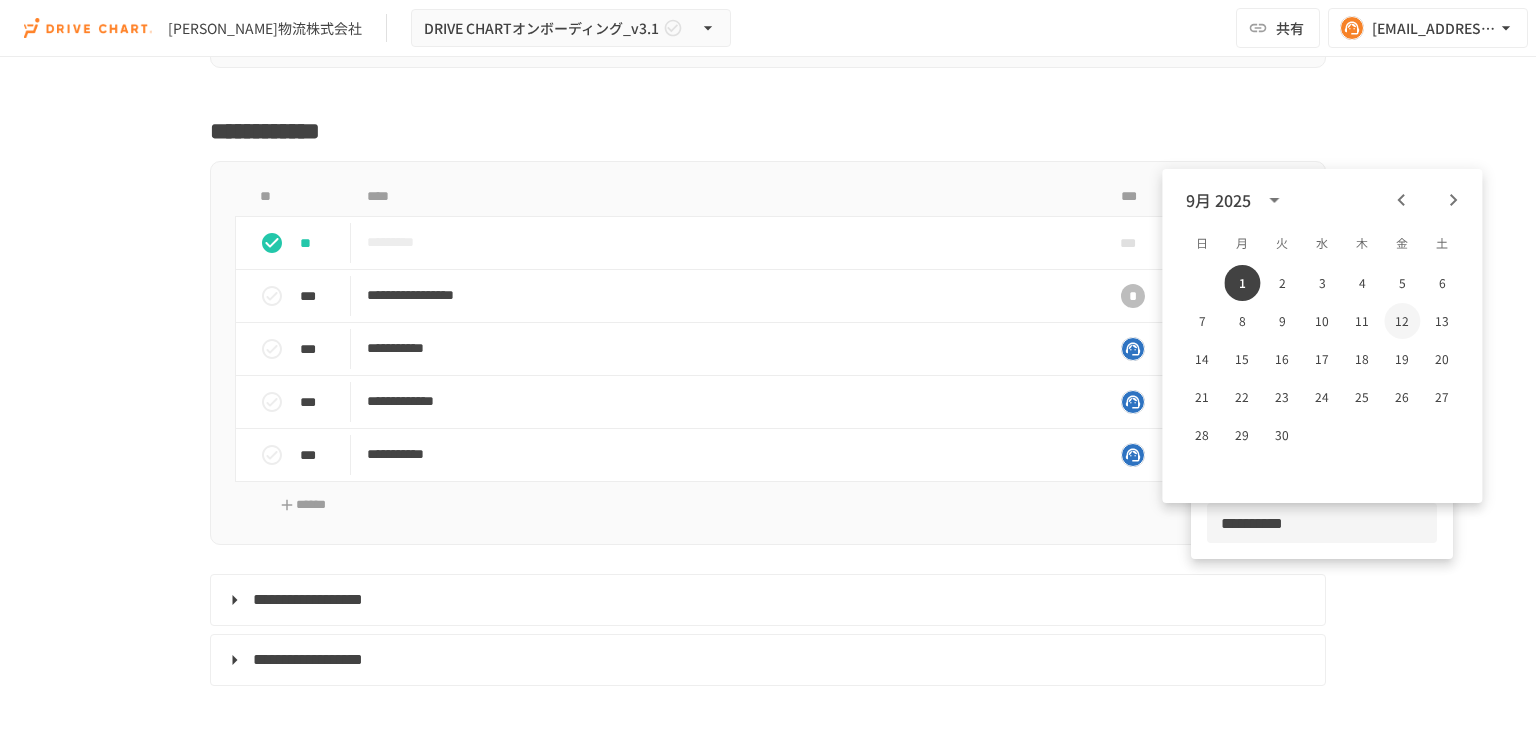 click on "12" at bounding box center [1402, 321] 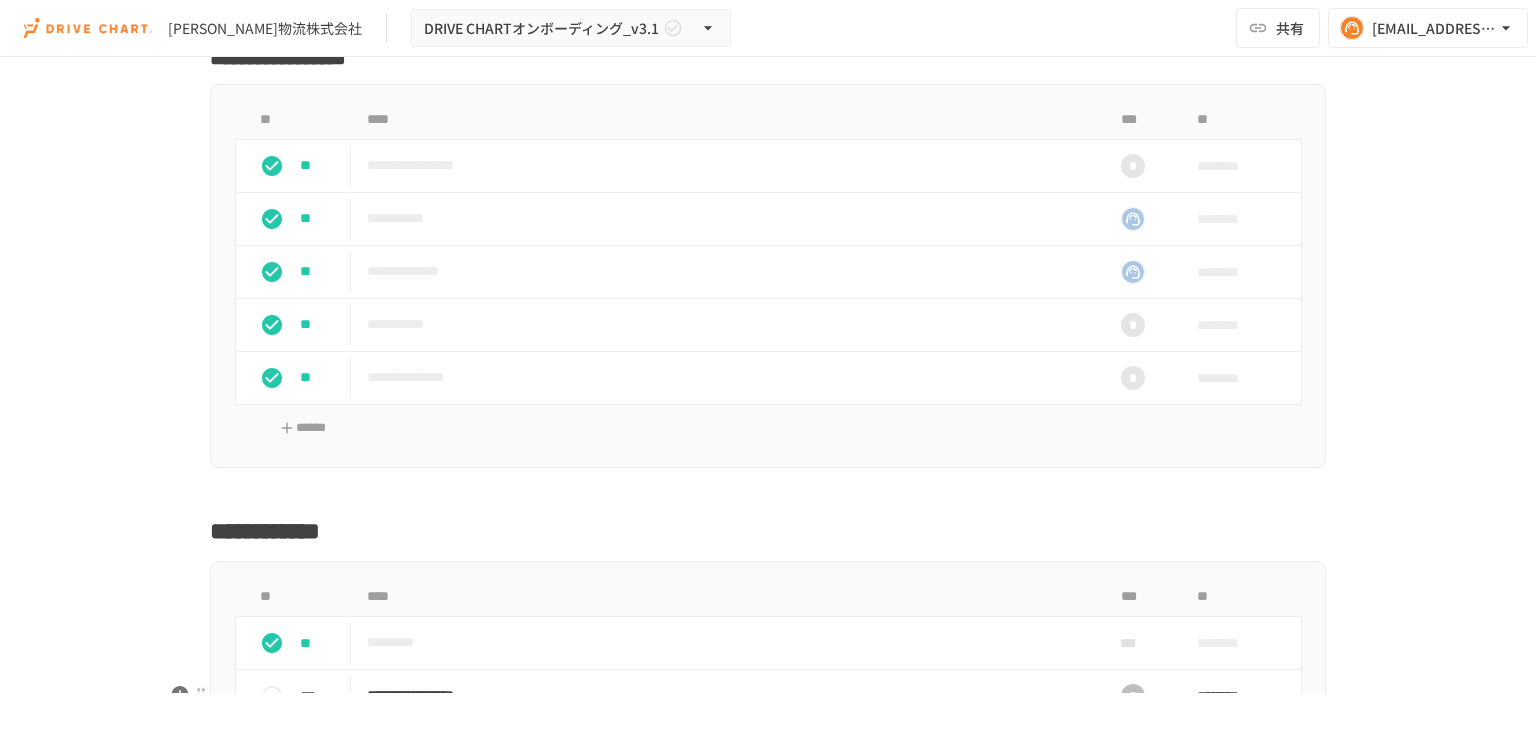 scroll, scrollTop: 7520, scrollLeft: 0, axis: vertical 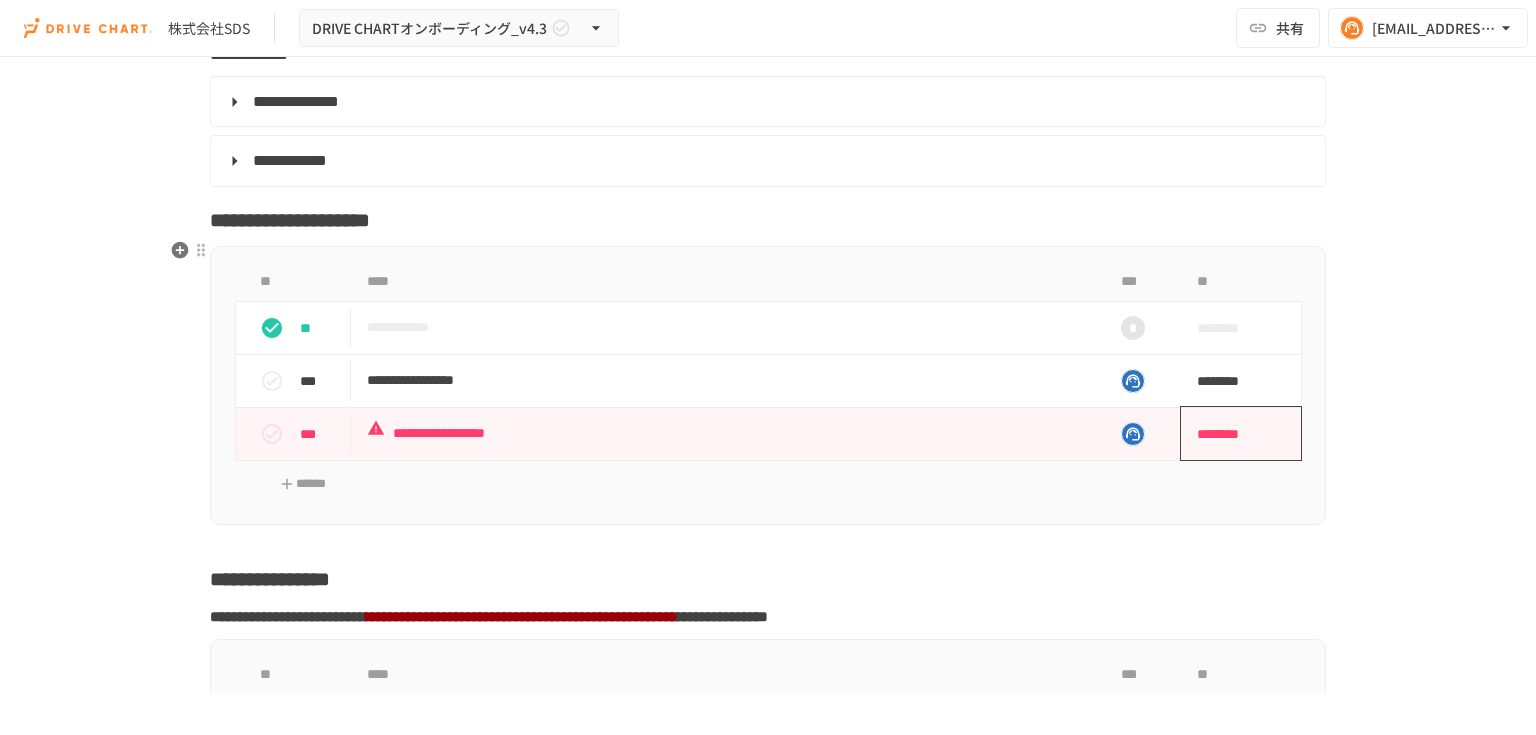 click on "********" at bounding box center (1234, 434) 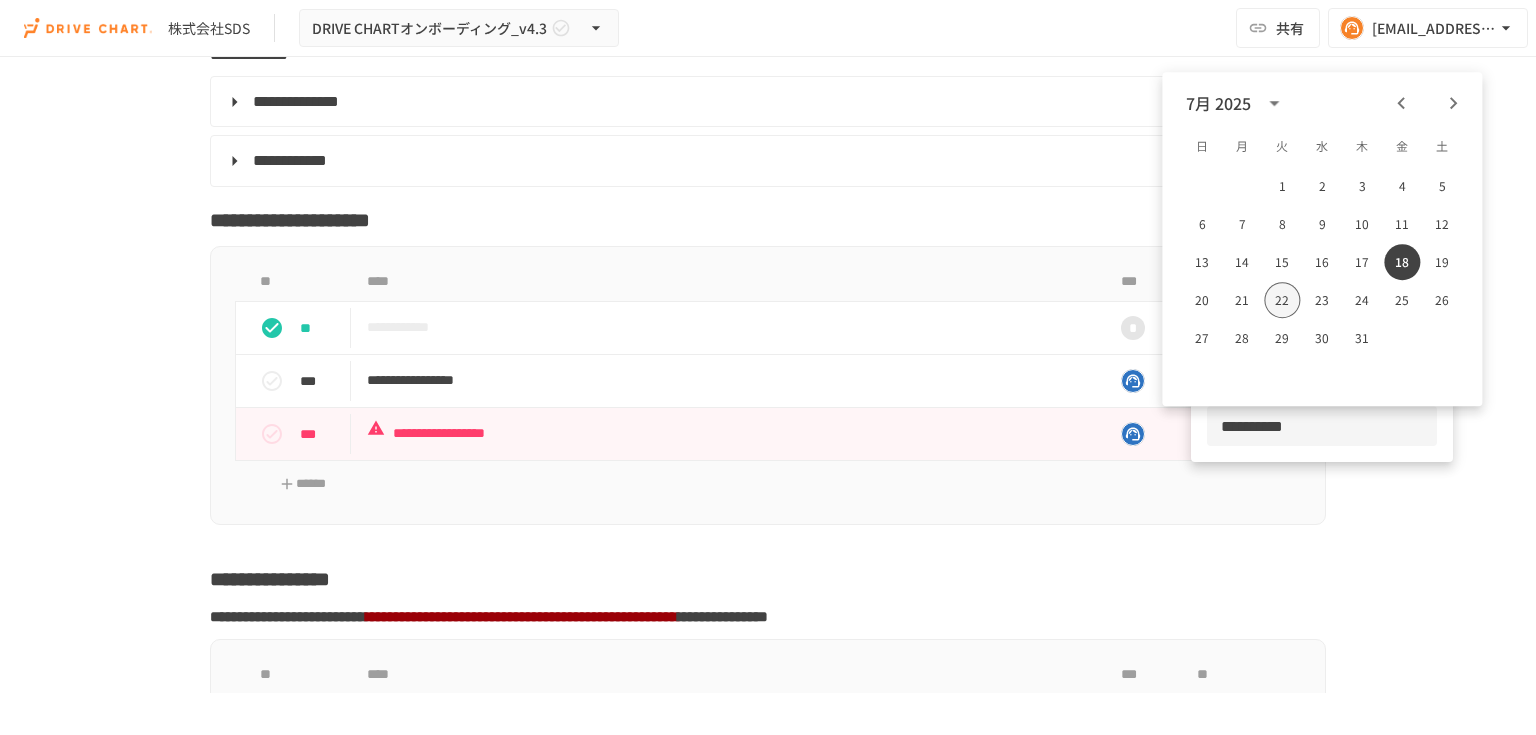 click on "22" at bounding box center [1282, 300] 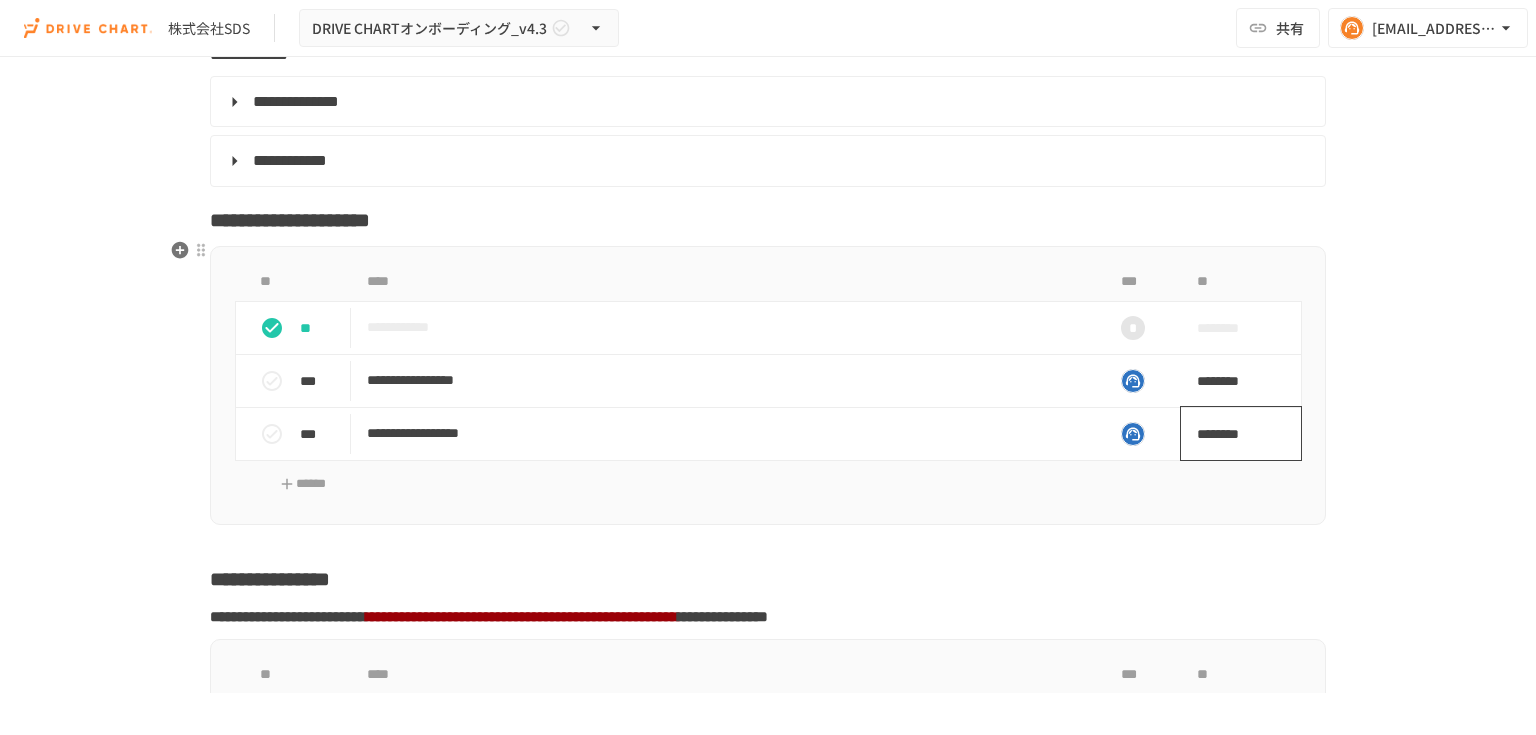 click on "********" at bounding box center [1234, 434] 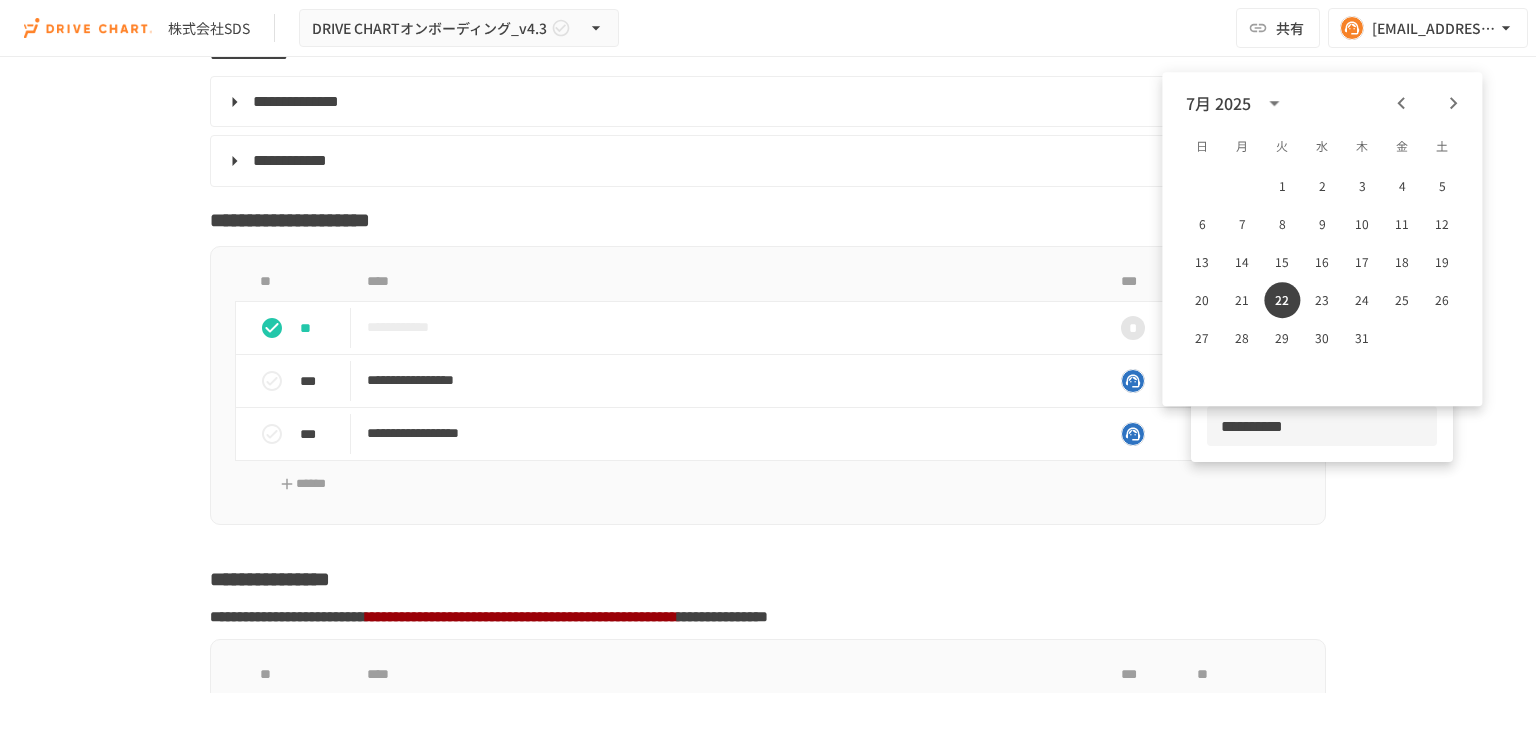 click on "20 21 22 23 24 25 26" at bounding box center [1322, 300] 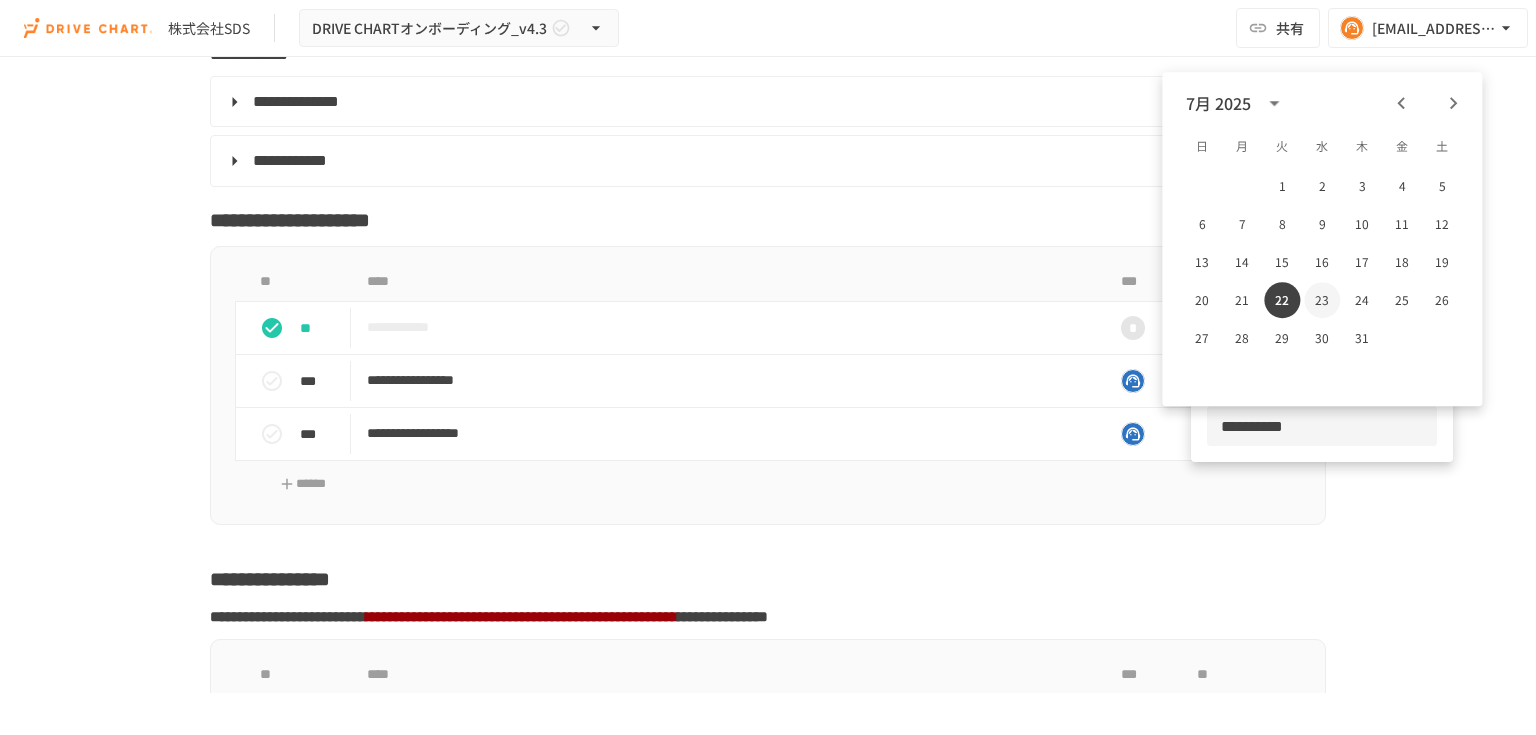 click on "23" at bounding box center (1322, 300) 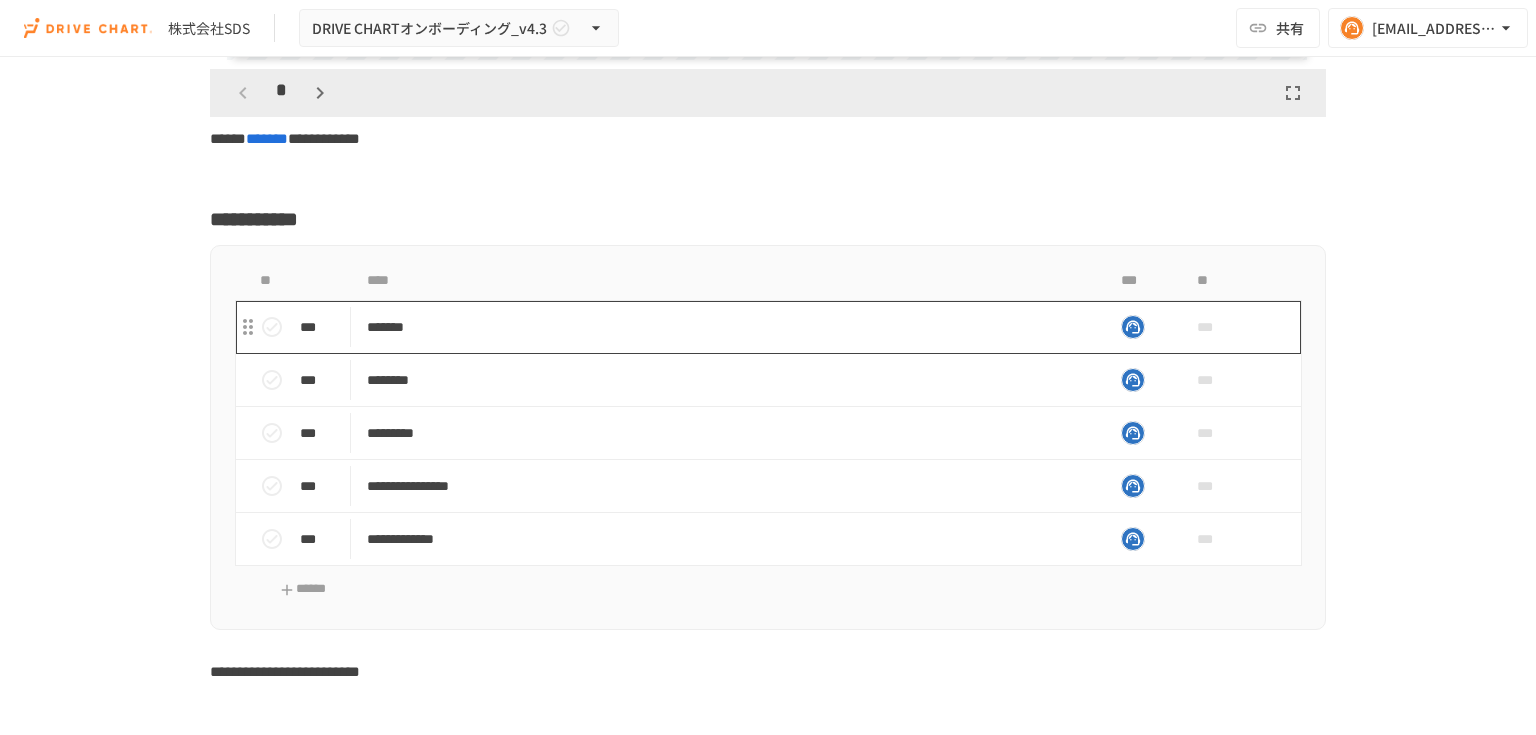 scroll, scrollTop: 6560, scrollLeft: 0, axis: vertical 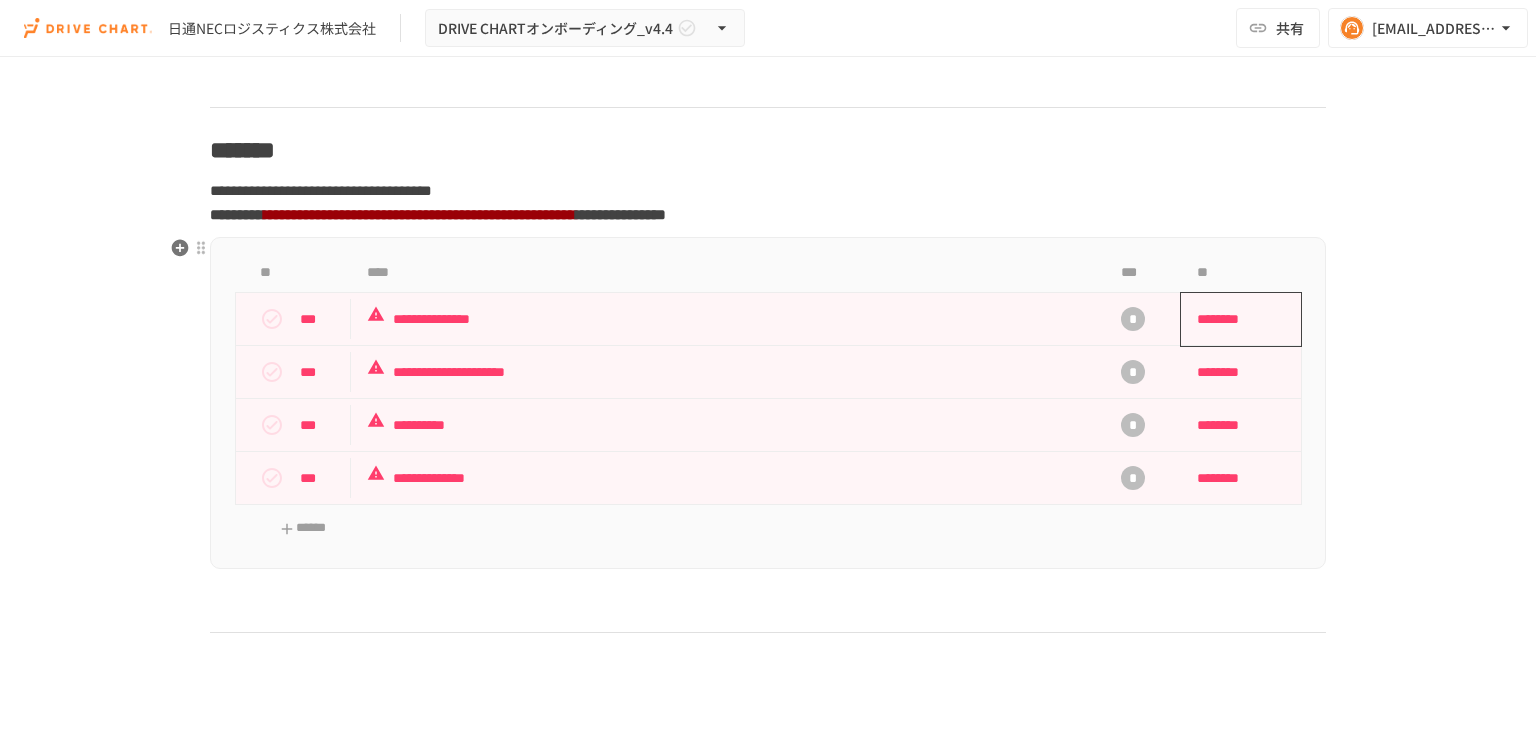 click on "********" at bounding box center [1234, 319] 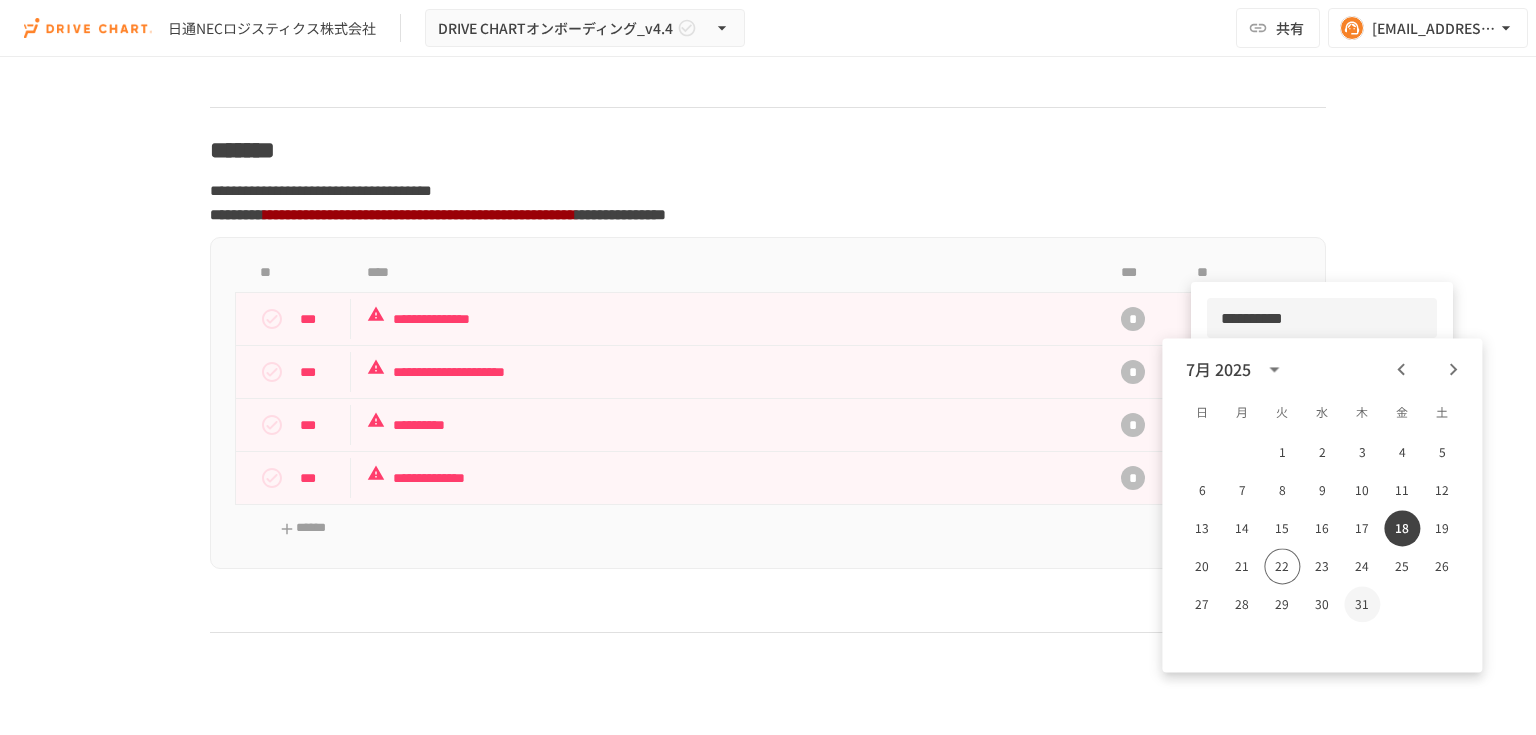 click on "31" at bounding box center (1362, 604) 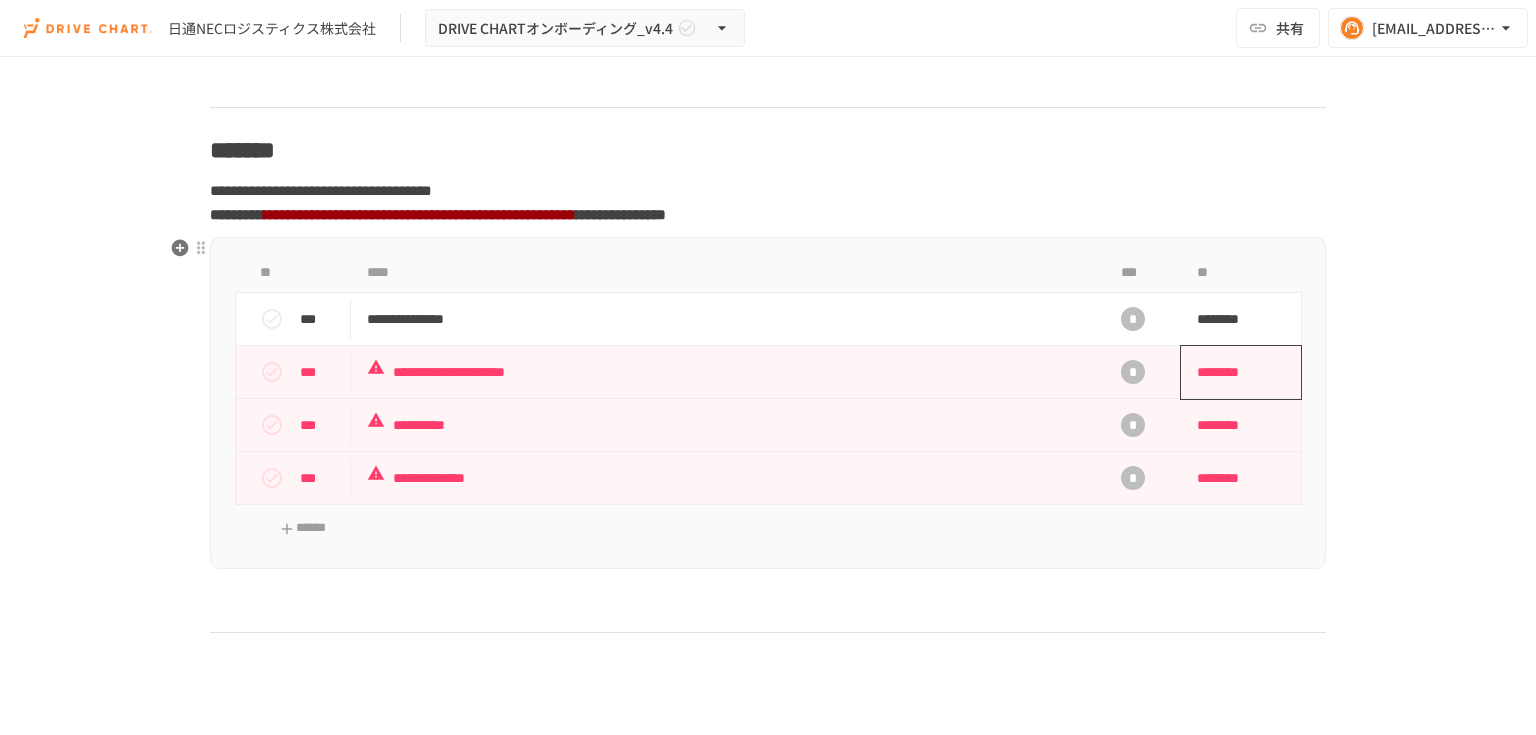click on "********" at bounding box center (1234, 372) 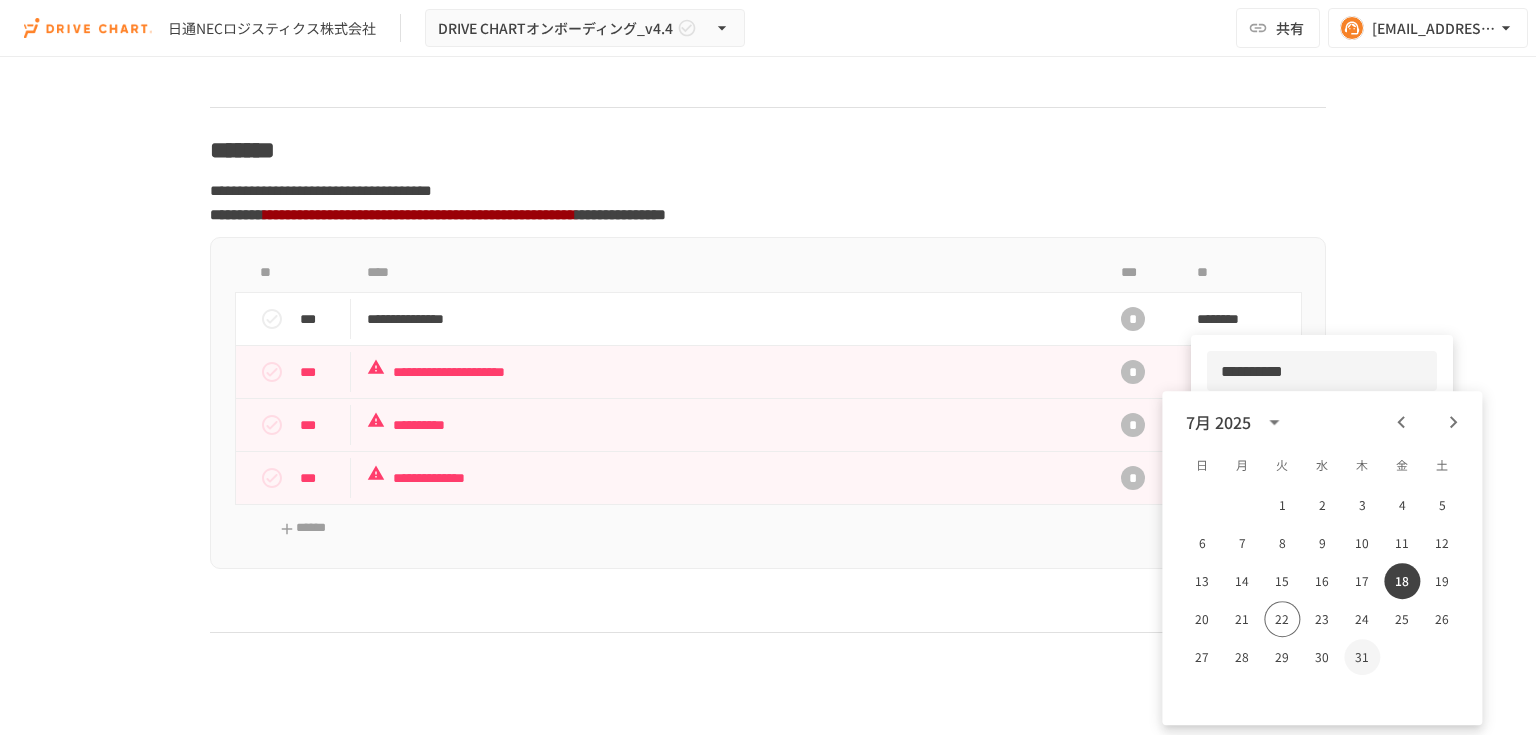 click on "31" at bounding box center (1362, 657) 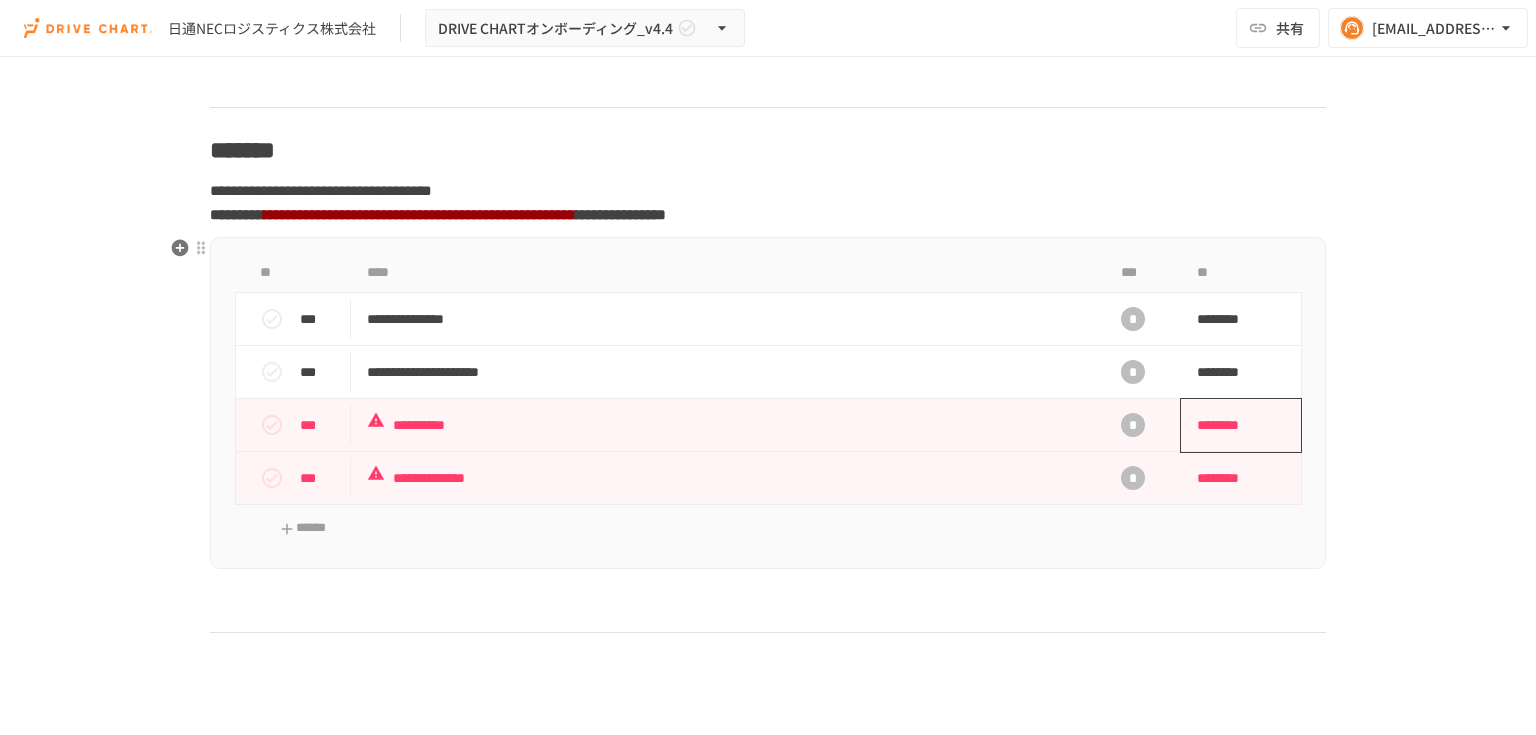 click on "********" at bounding box center [1234, 425] 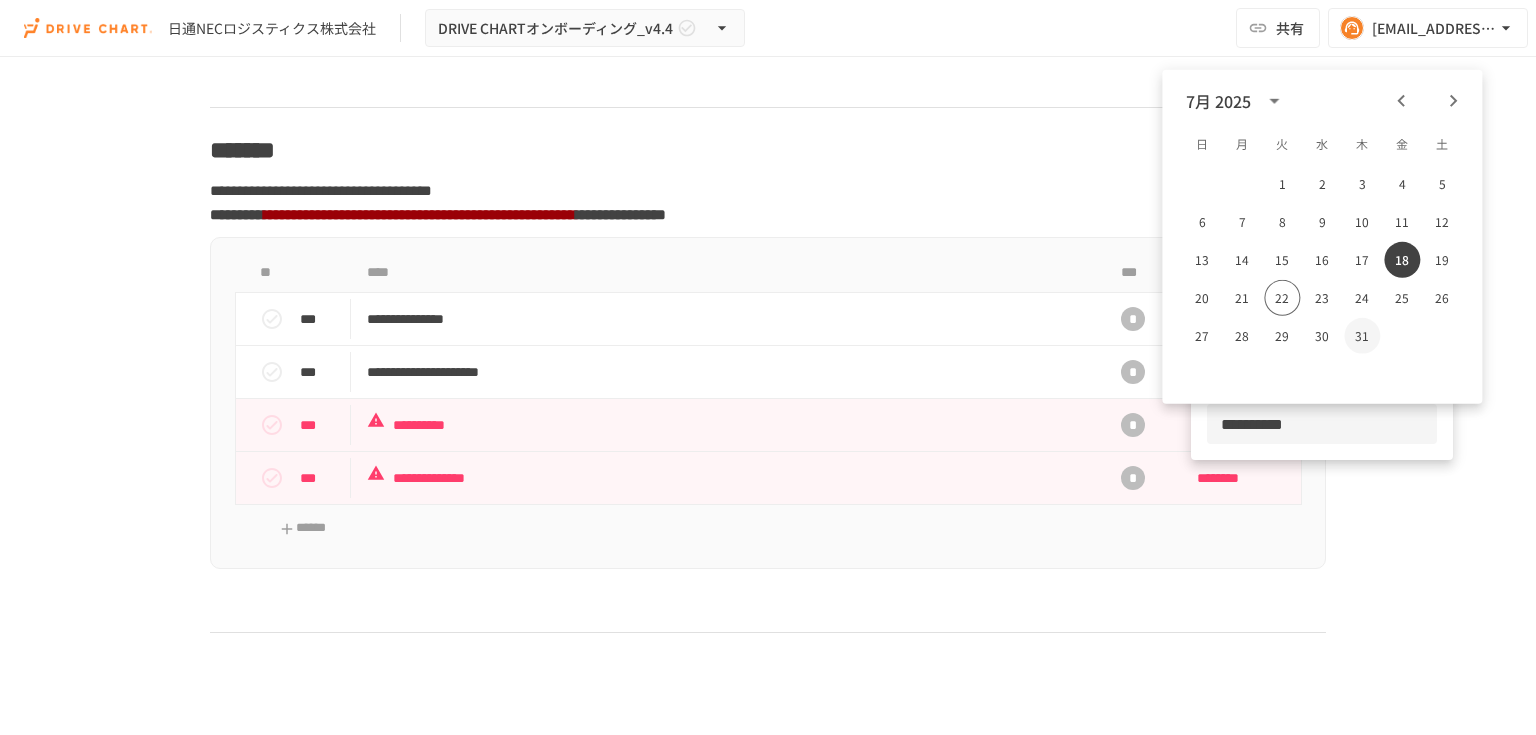 click on "31" at bounding box center [1362, 336] 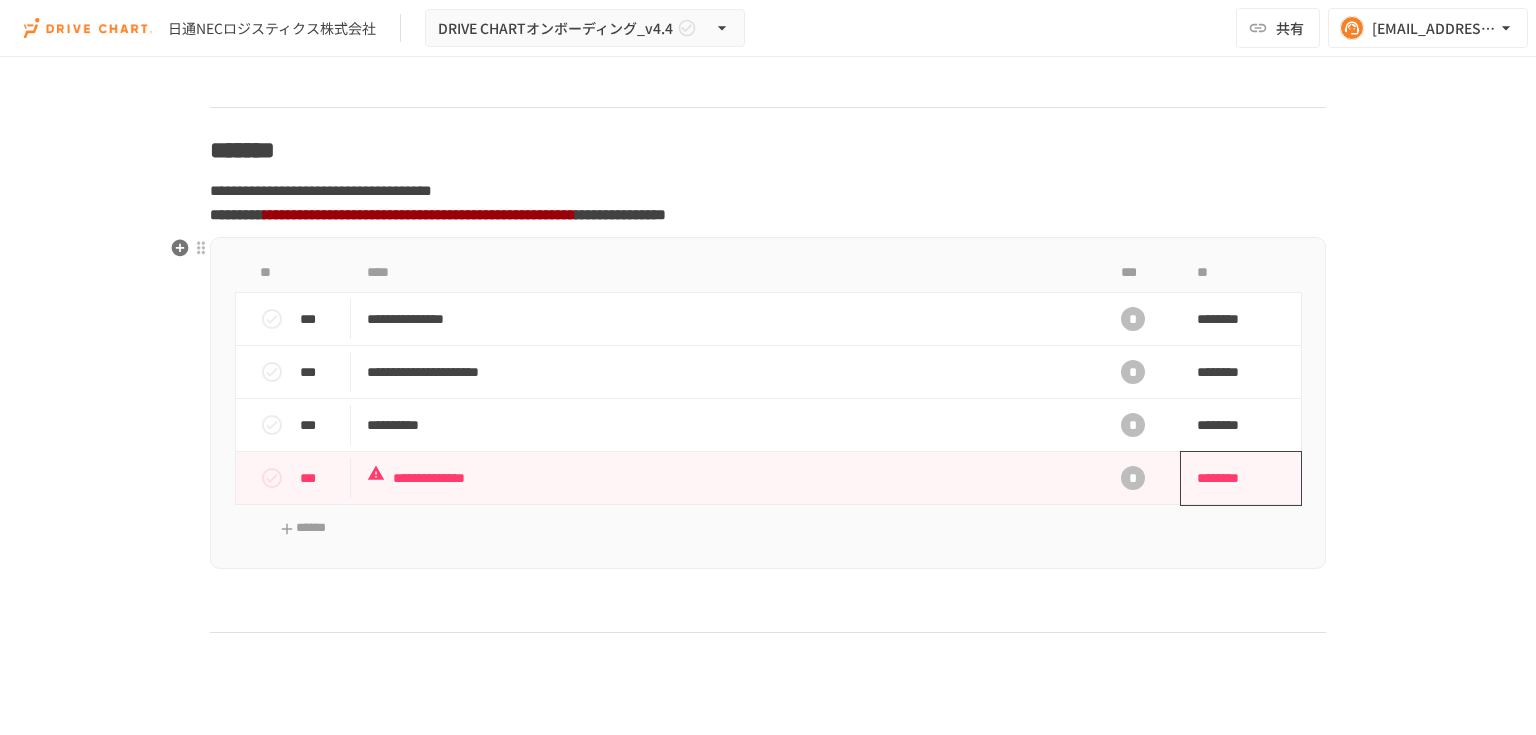 click on "********" at bounding box center (1234, 478) 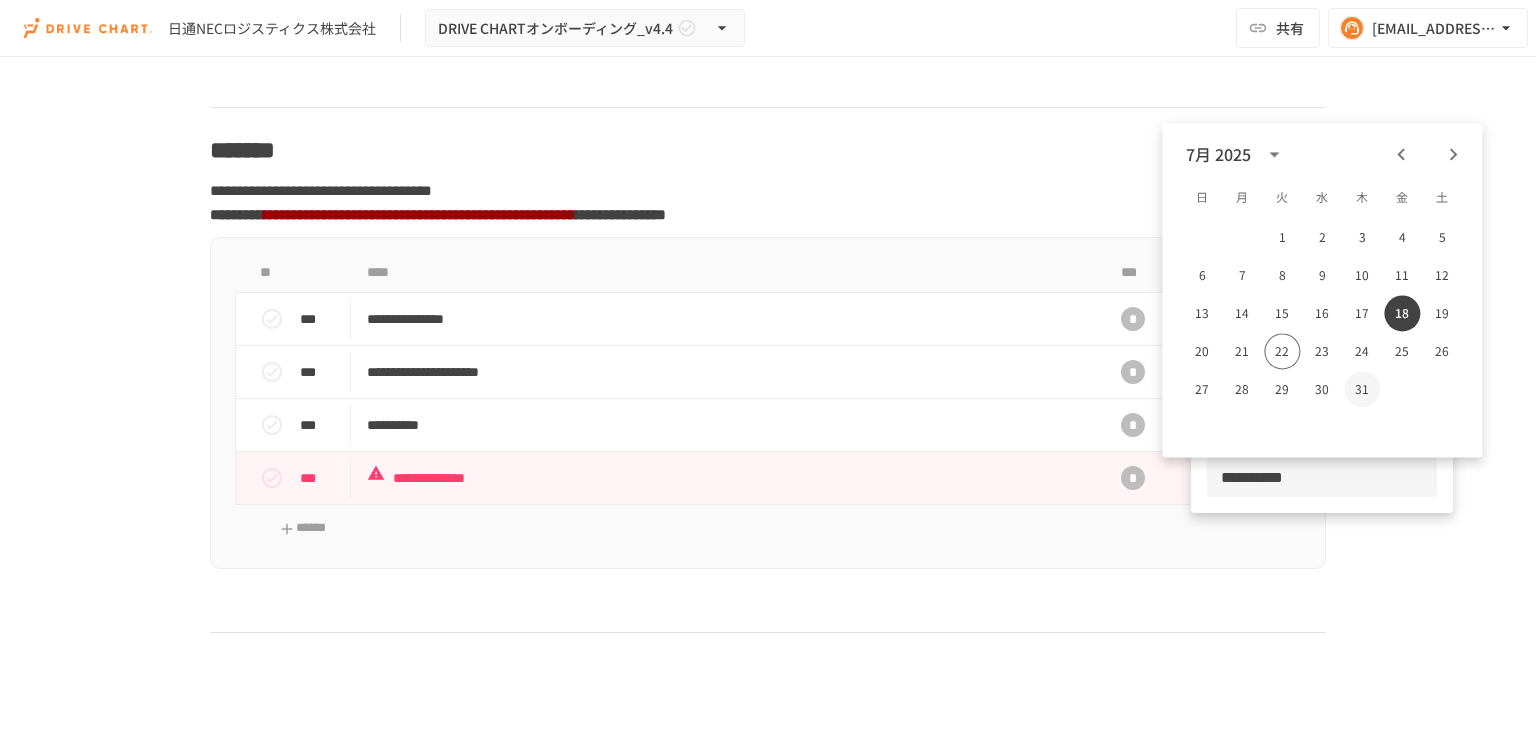click on "31" at bounding box center (1362, 389) 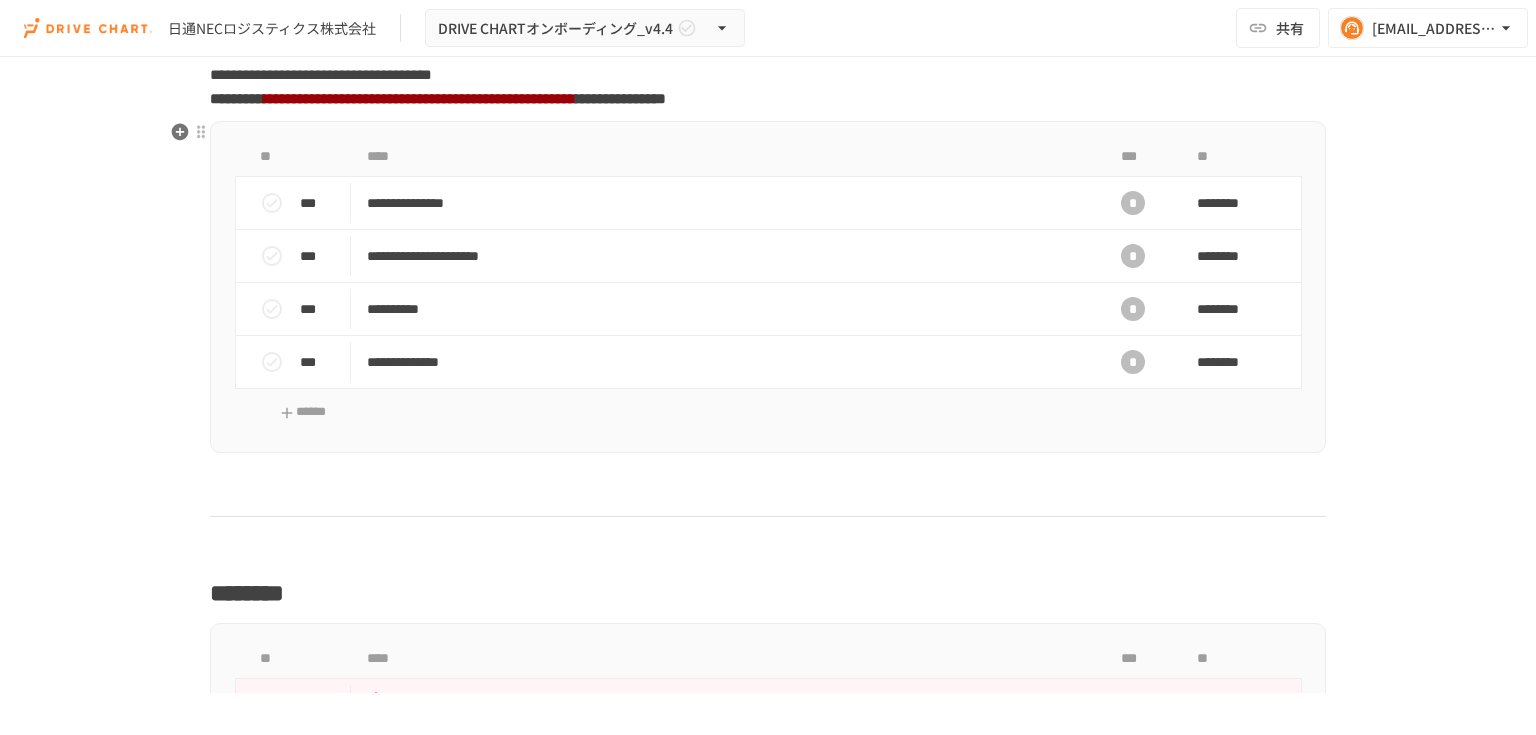 scroll, scrollTop: 1840, scrollLeft: 0, axis: vertical 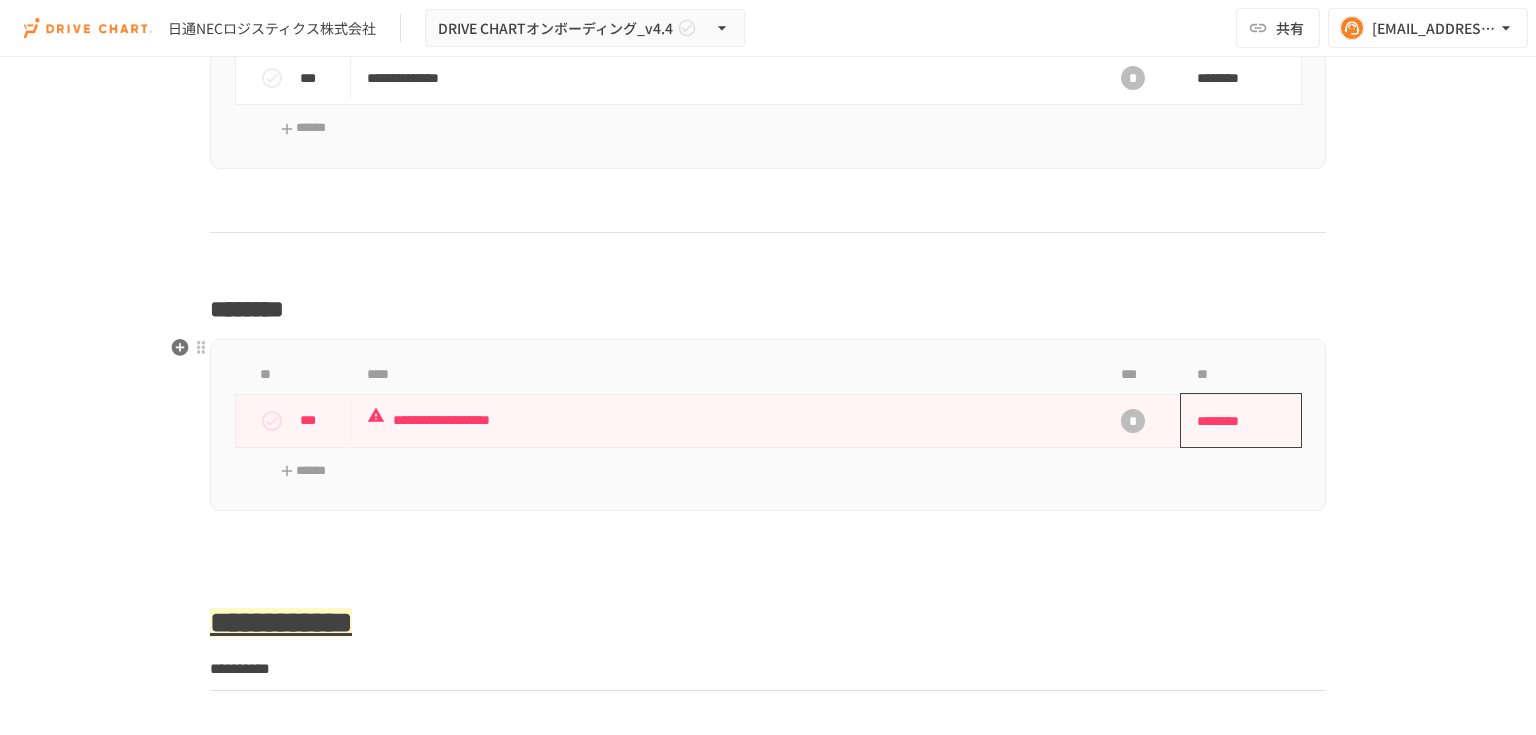 click on "********" at bounding box center [1234, 421] 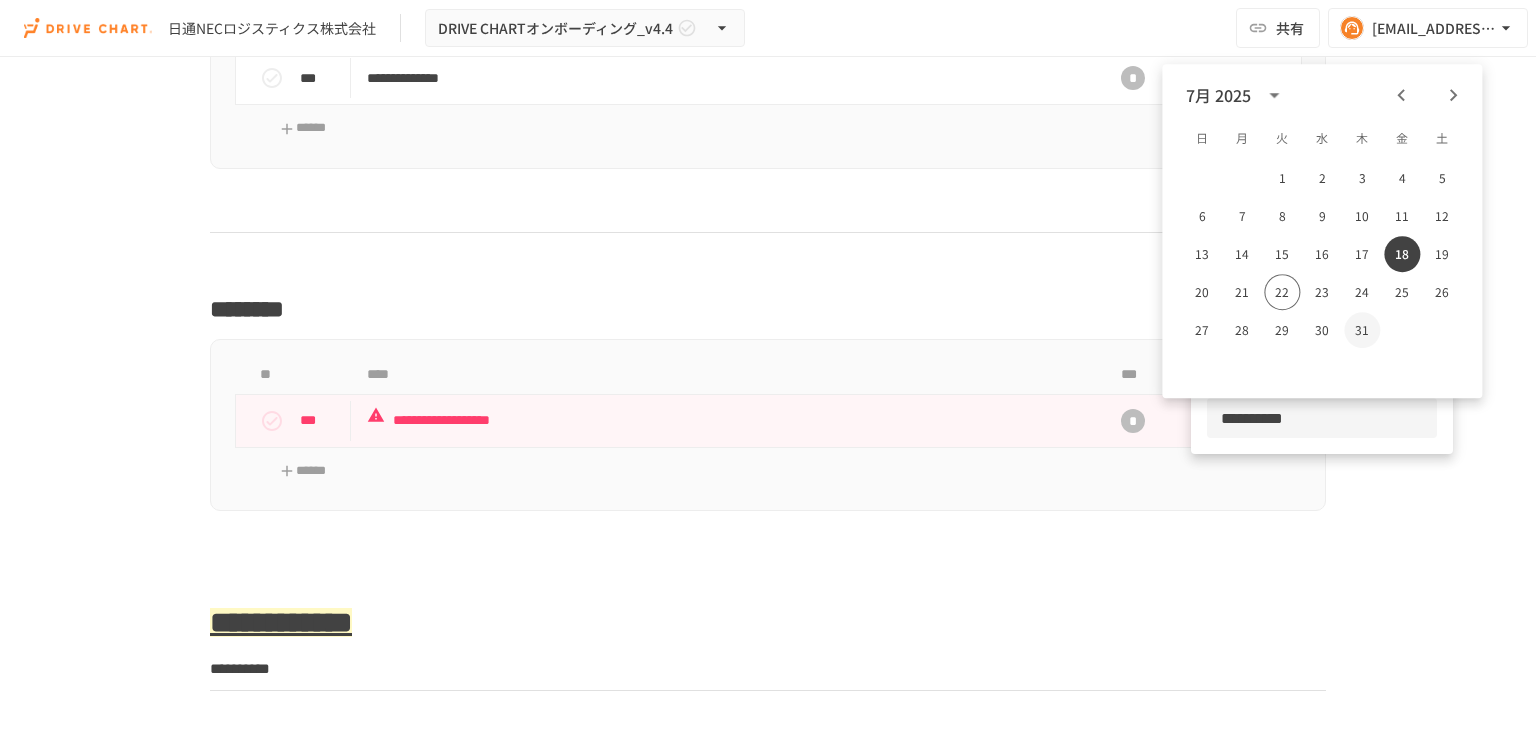click on "31" at bounding box center (1362, 330) 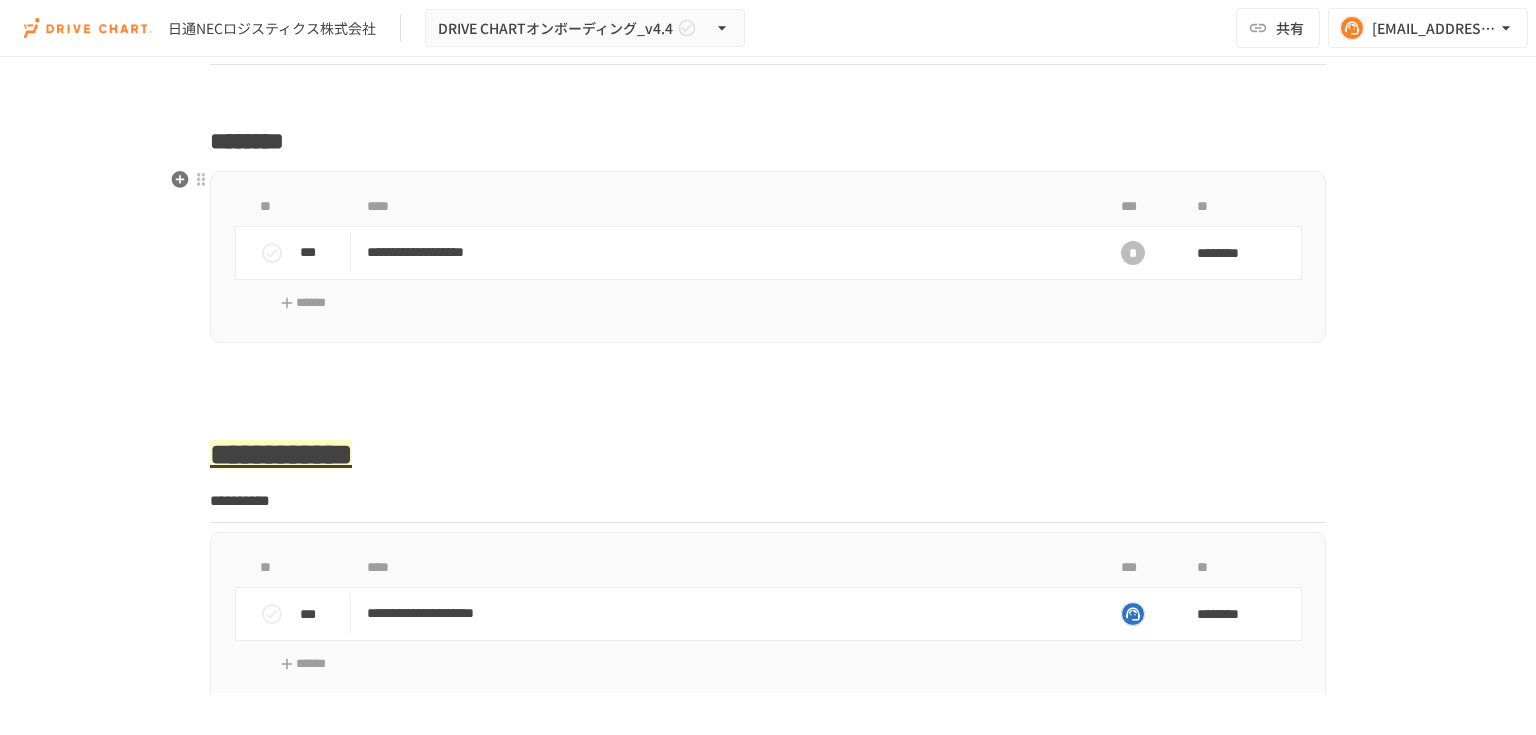 scroll, scrollTop: 2240, scrollLeft: 0, axis: vertical 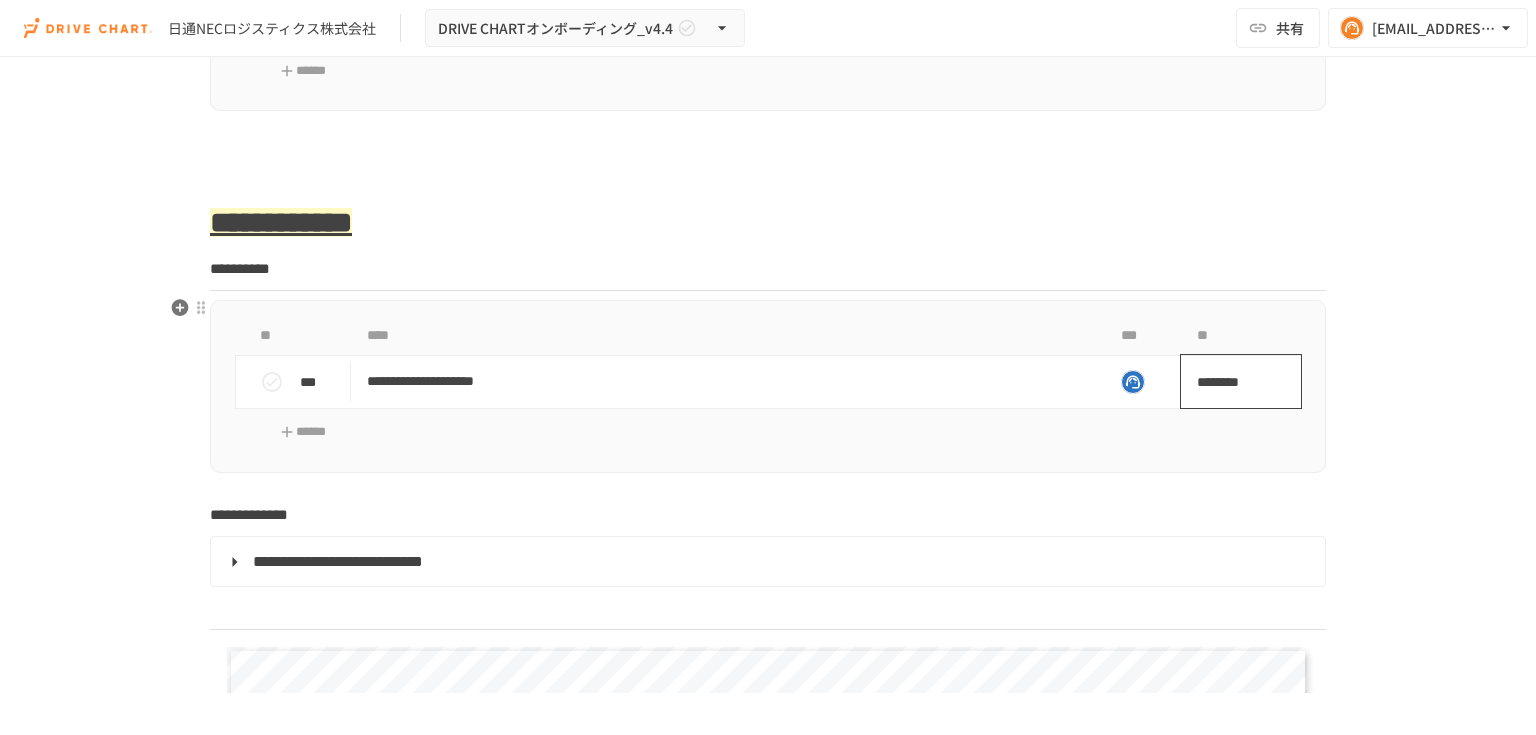 click on "********" at bounding box center (1234, 382) 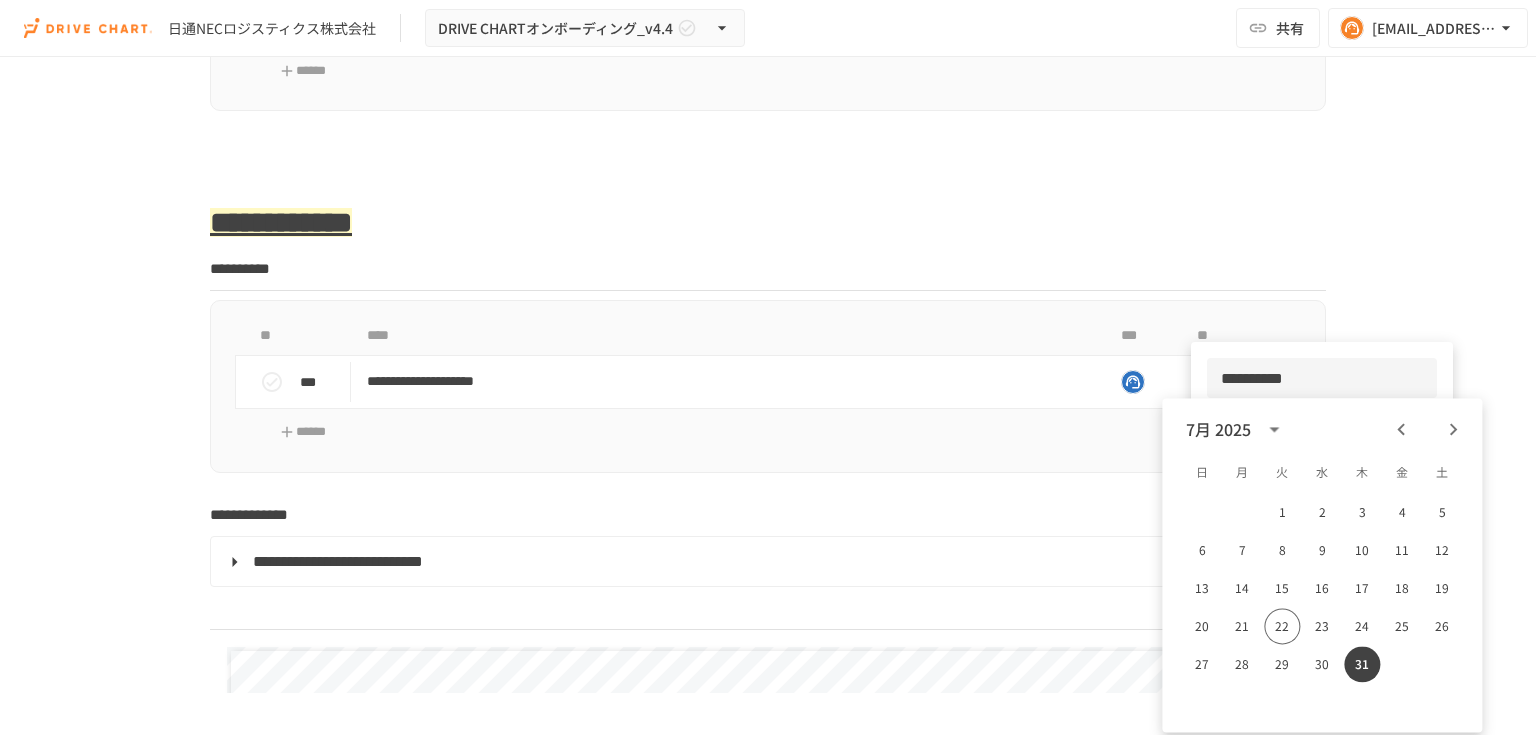 click at bounding box center (768, 367) 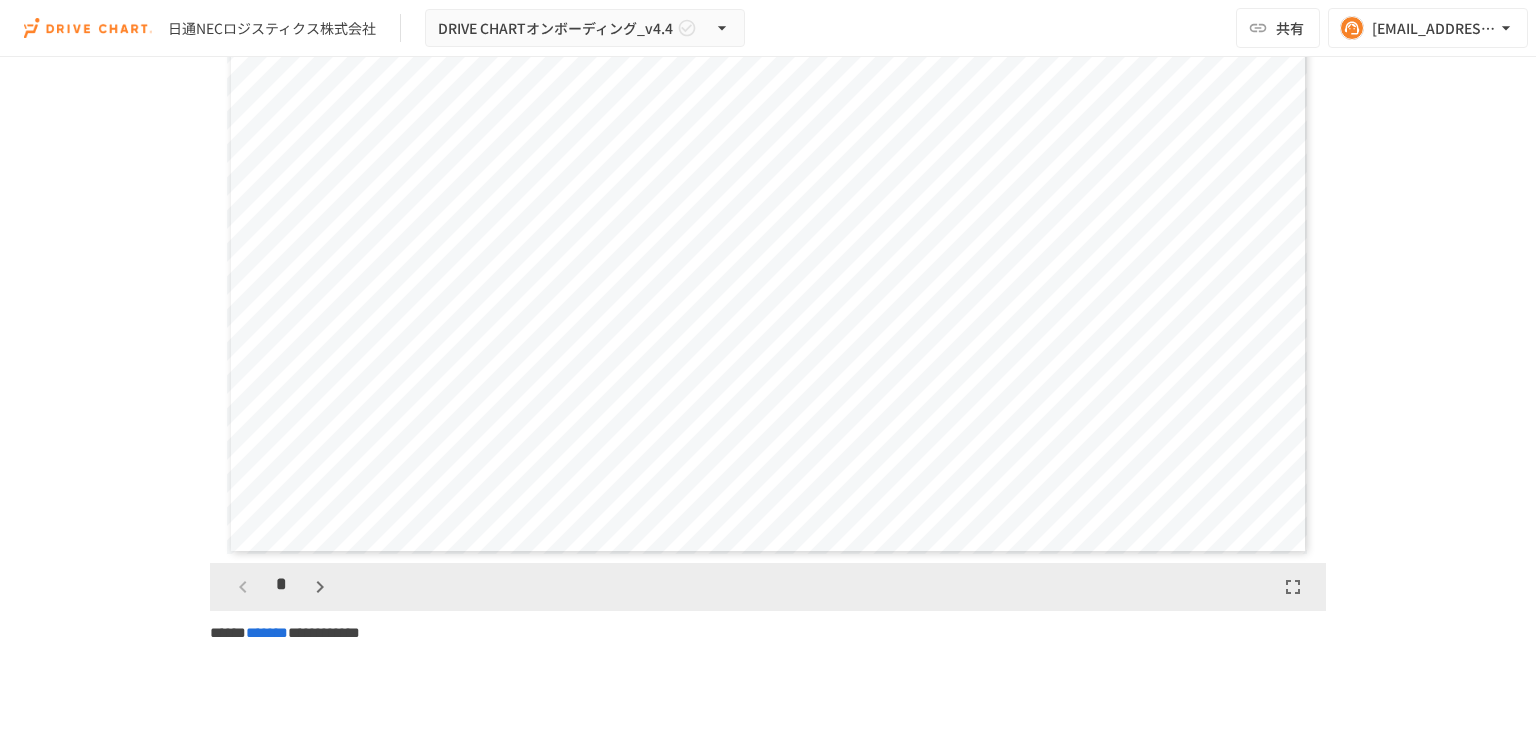scroll, scrollTop: 4800, scrollLeft: 0, axis: vertical 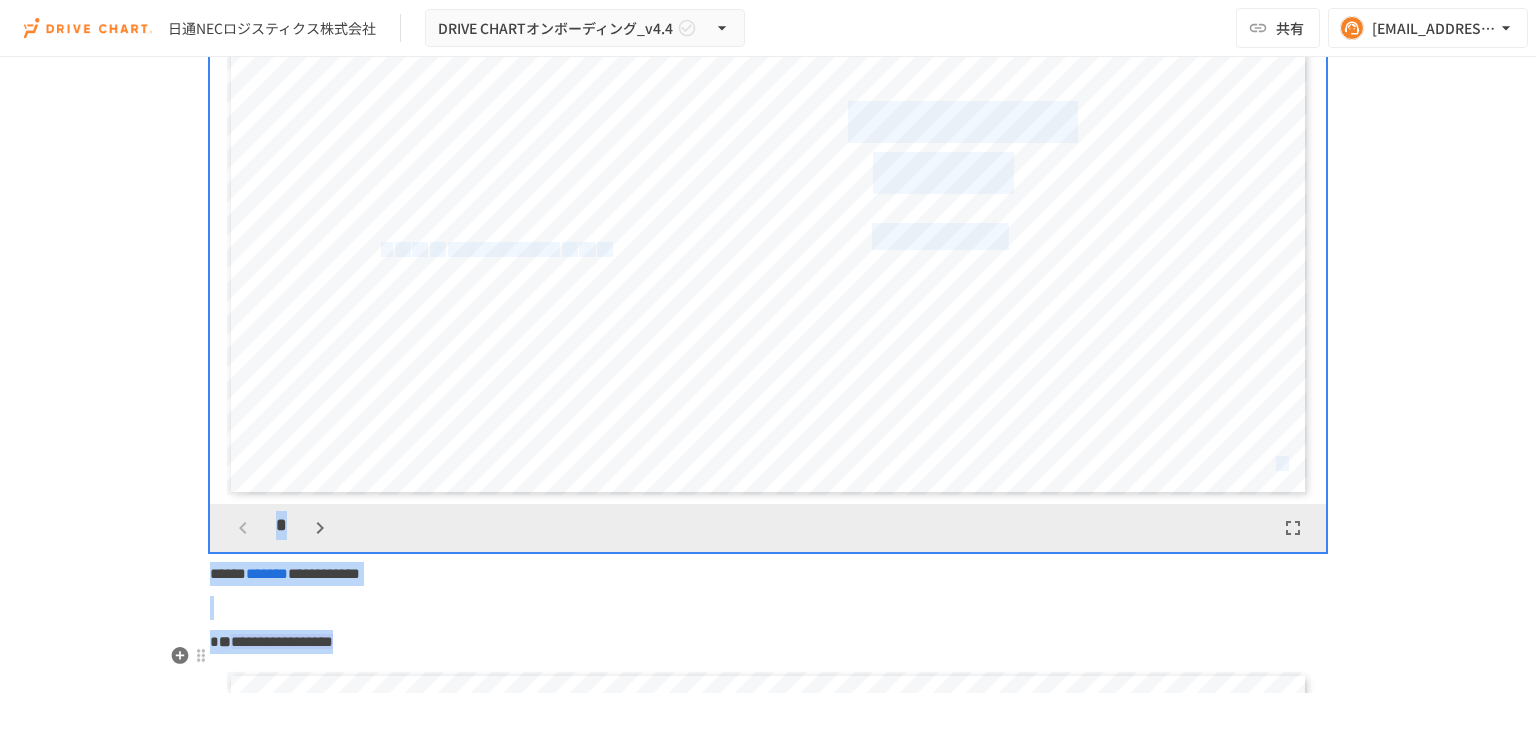 drag, startPoint x: 208, startPoint y: 492, endPoint x: 562, endPoint y: 645, distance: 385.6488 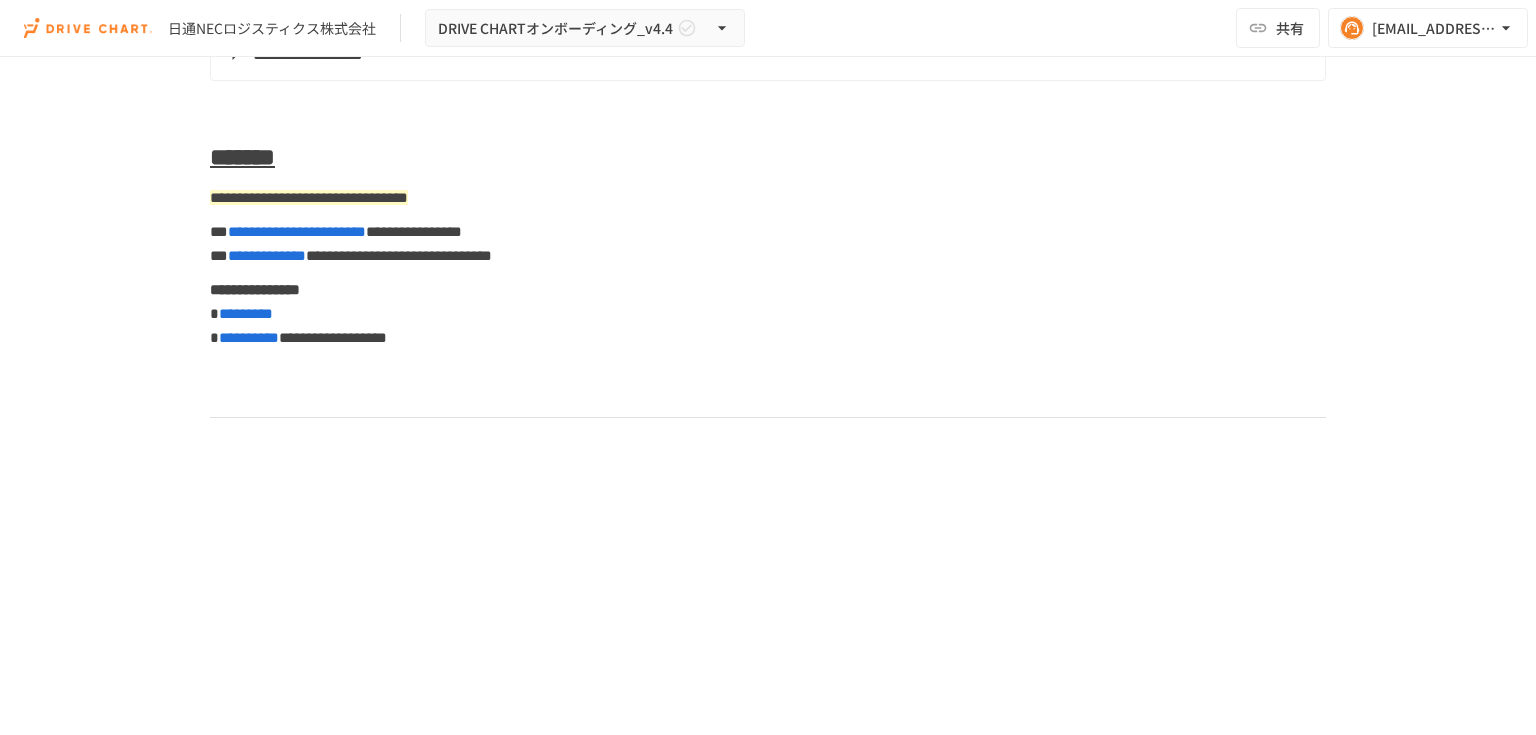 scroll, scrollTop: 9302, scrollLeft: 0, axis: vertical 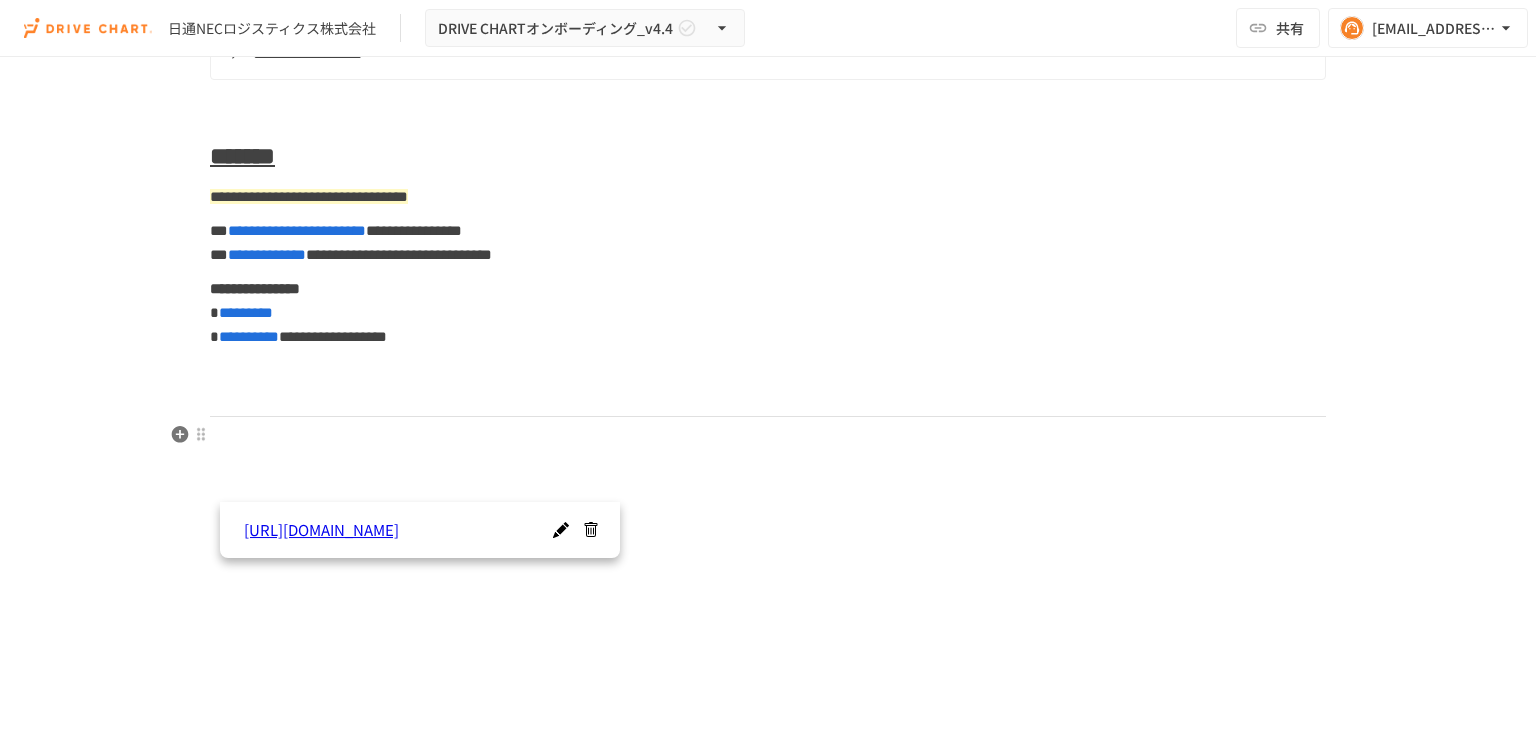 click on "**********" at bounding box center [768, 325] 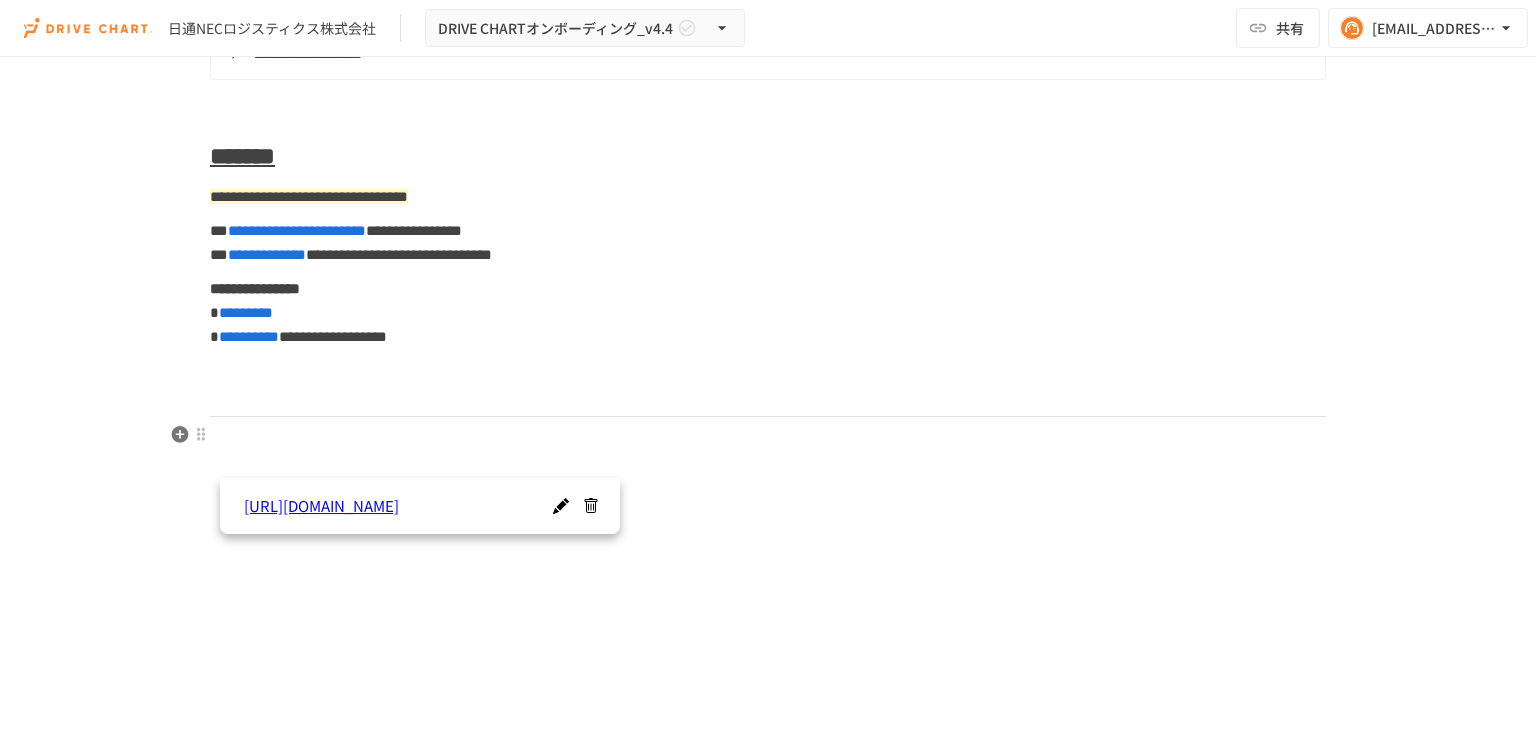 click at bounding box center (560, 506) 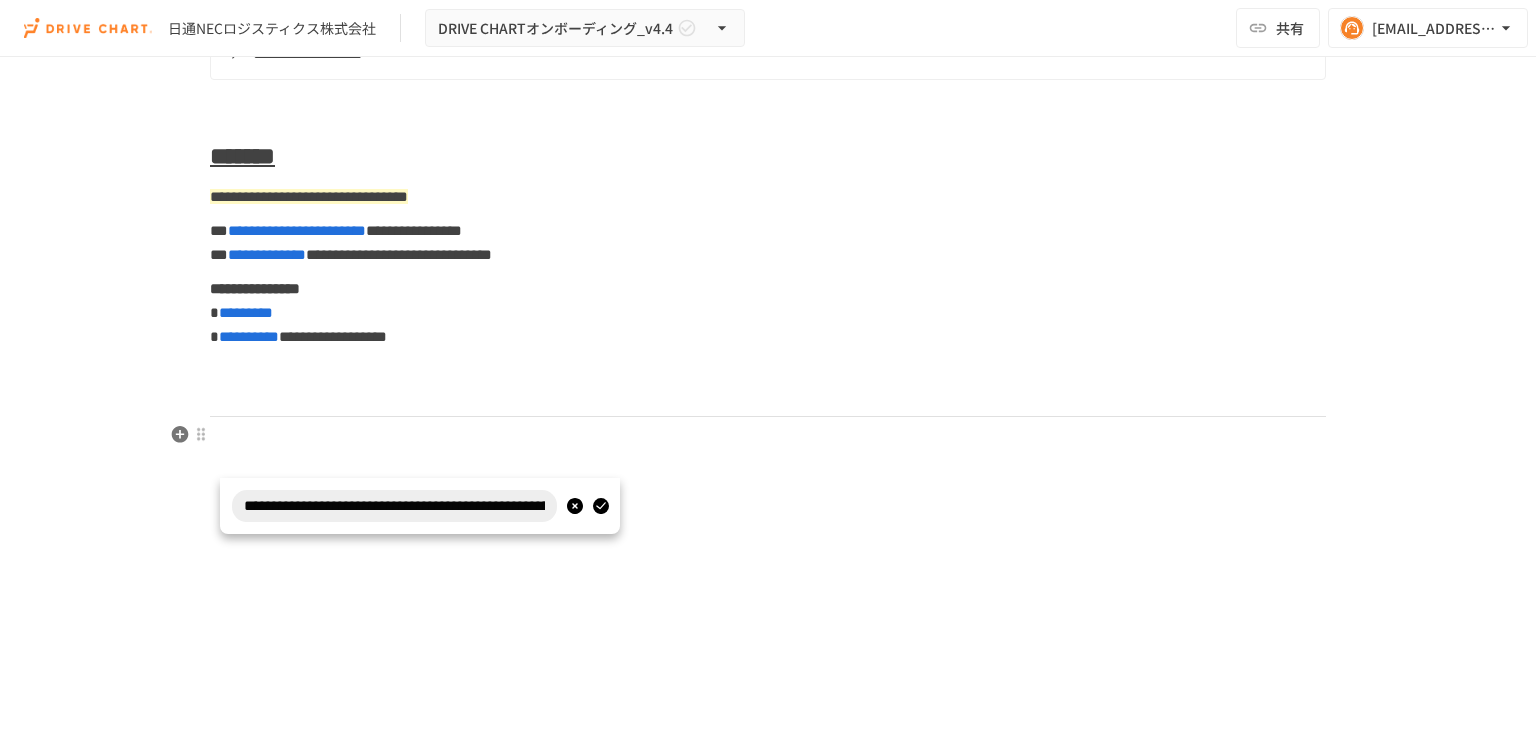 scroll, scrollTop: 0, scrollLeft: 88, axis: horizontal 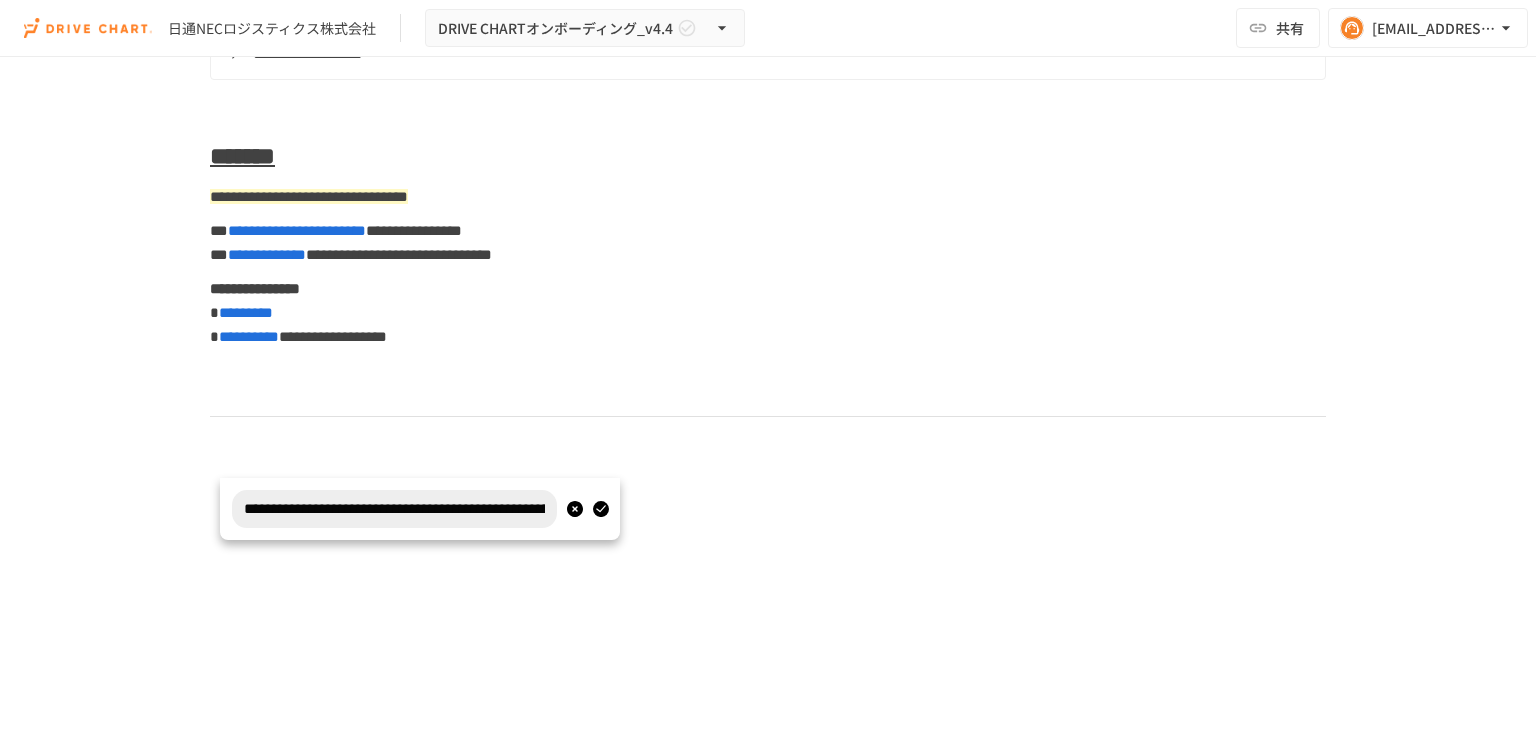drag, startPoint x: 540, startPoint y: 509, endPoint x: 85, endPoint y: 498, distance: 455.13293 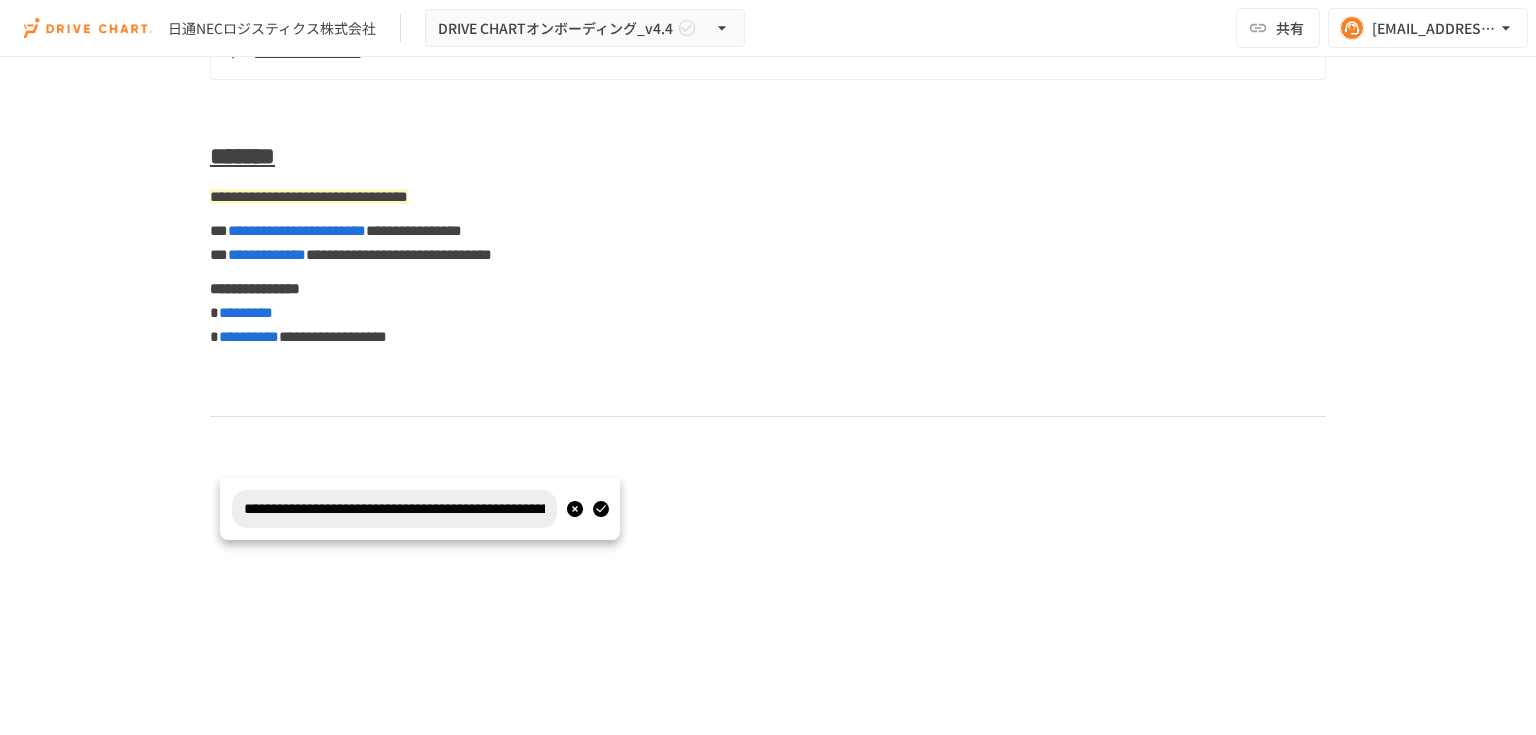 scroll, scrollTop: 0, scrollLeft: 133, axis: horizontal 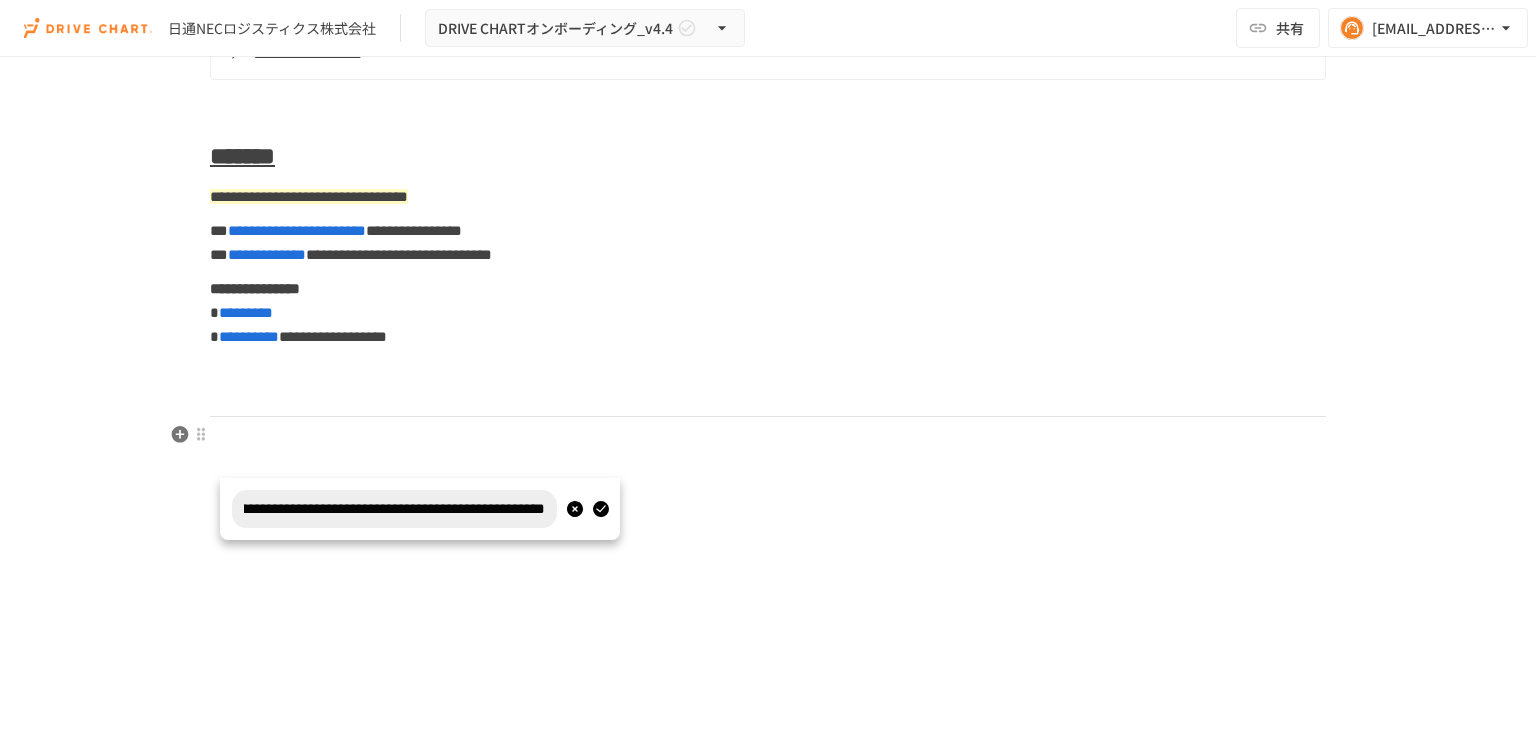 click at bounding box center [600, 509] 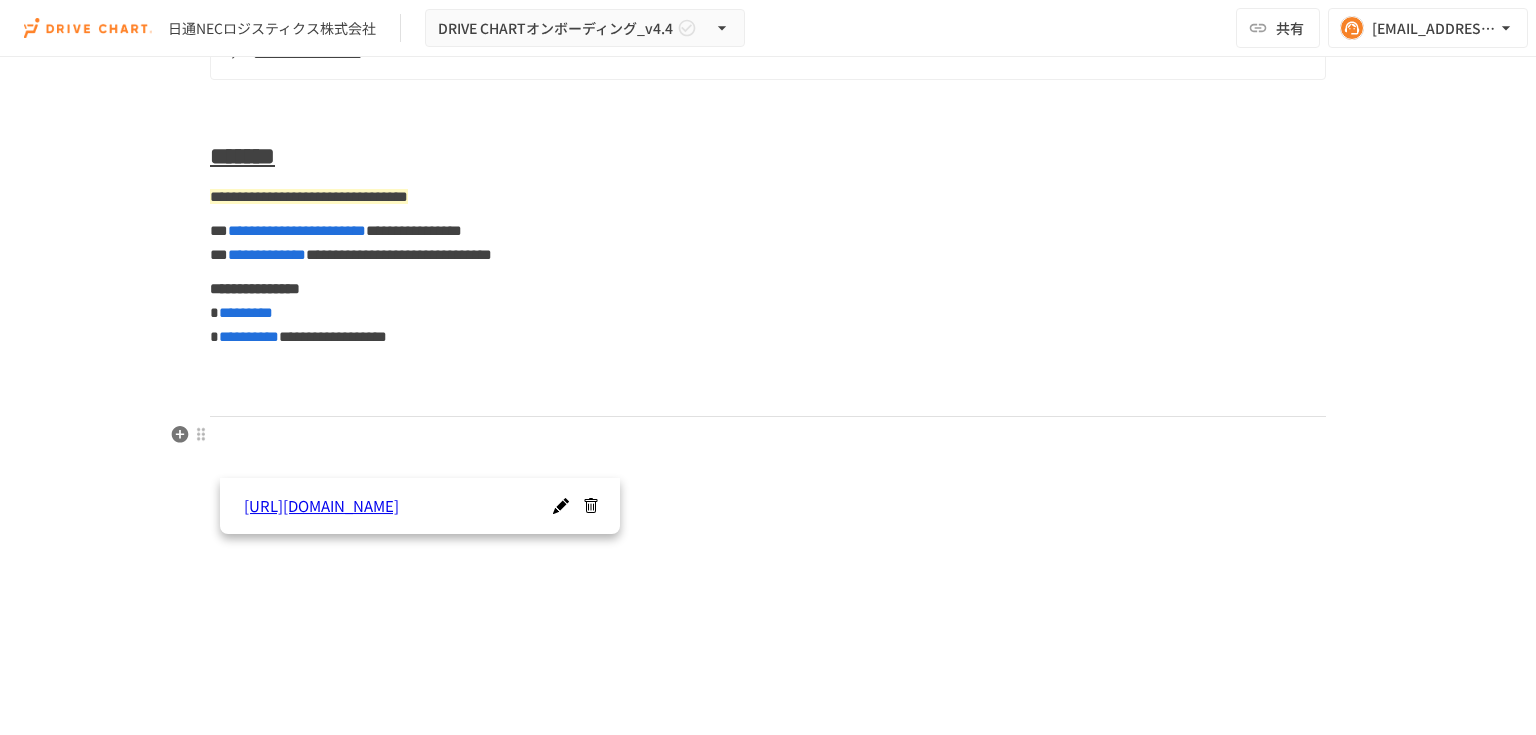 click on "**********" at bounding box center [768, 325] 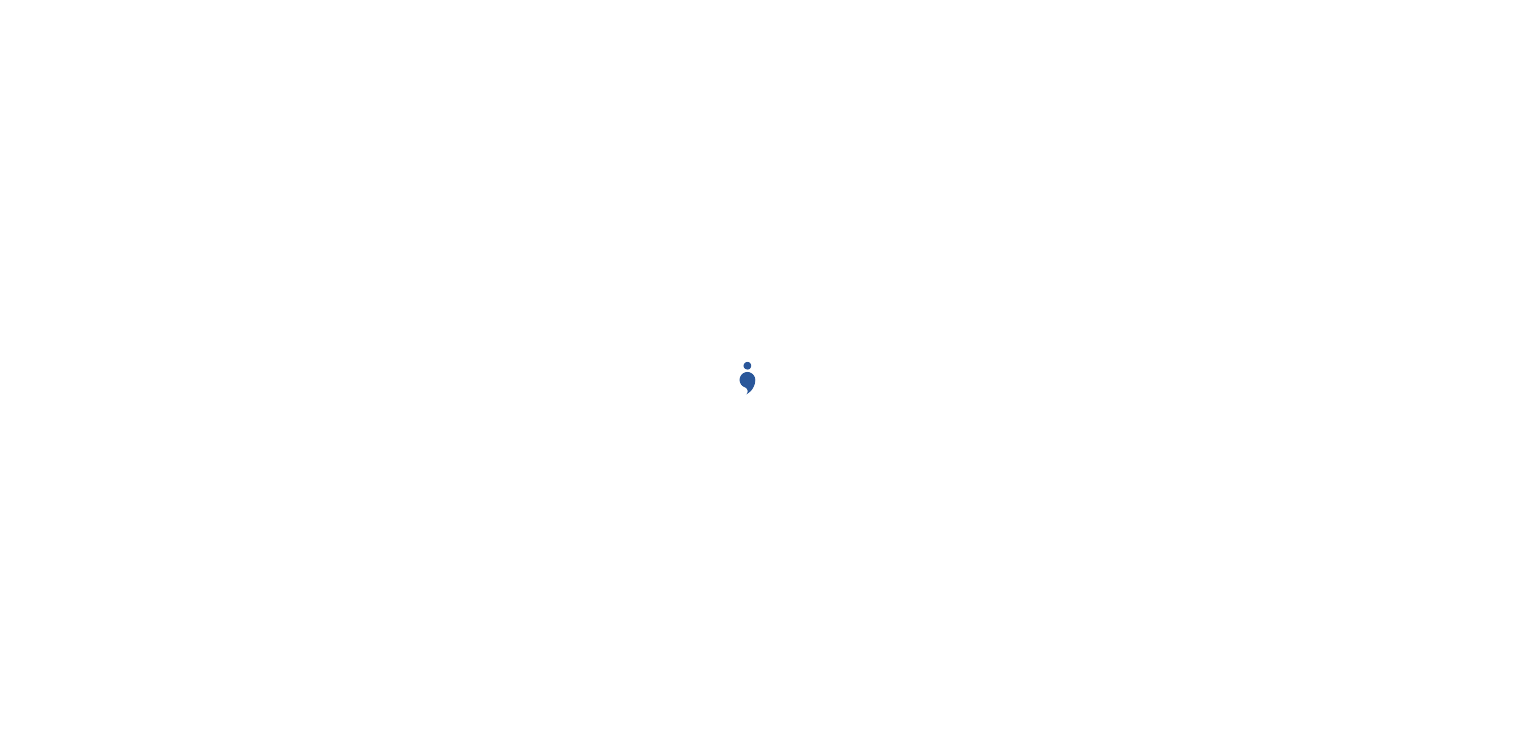 scroll, scrollTop: 0, scrollLeft: 0, axis: both 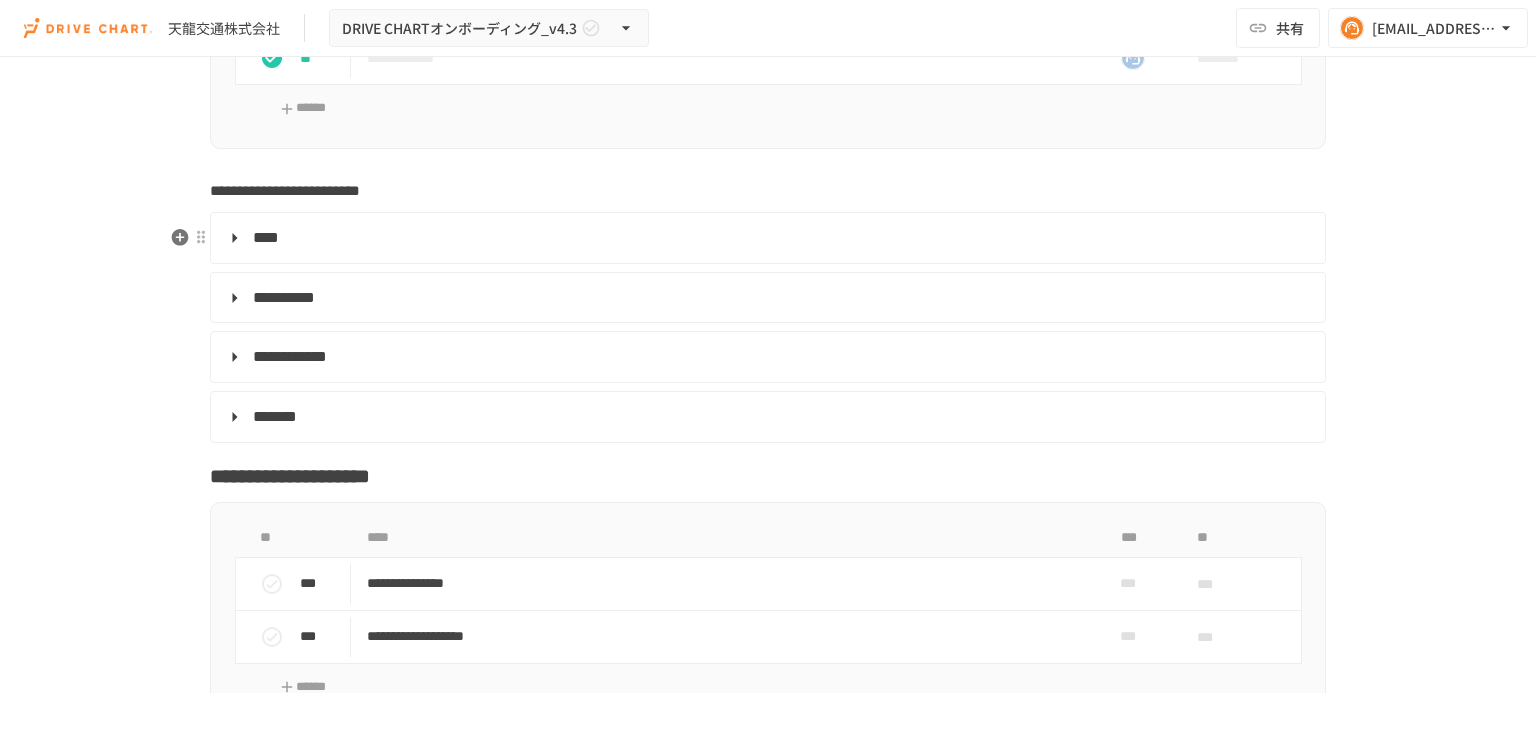 click on "****" at bounding box center [766, 238] 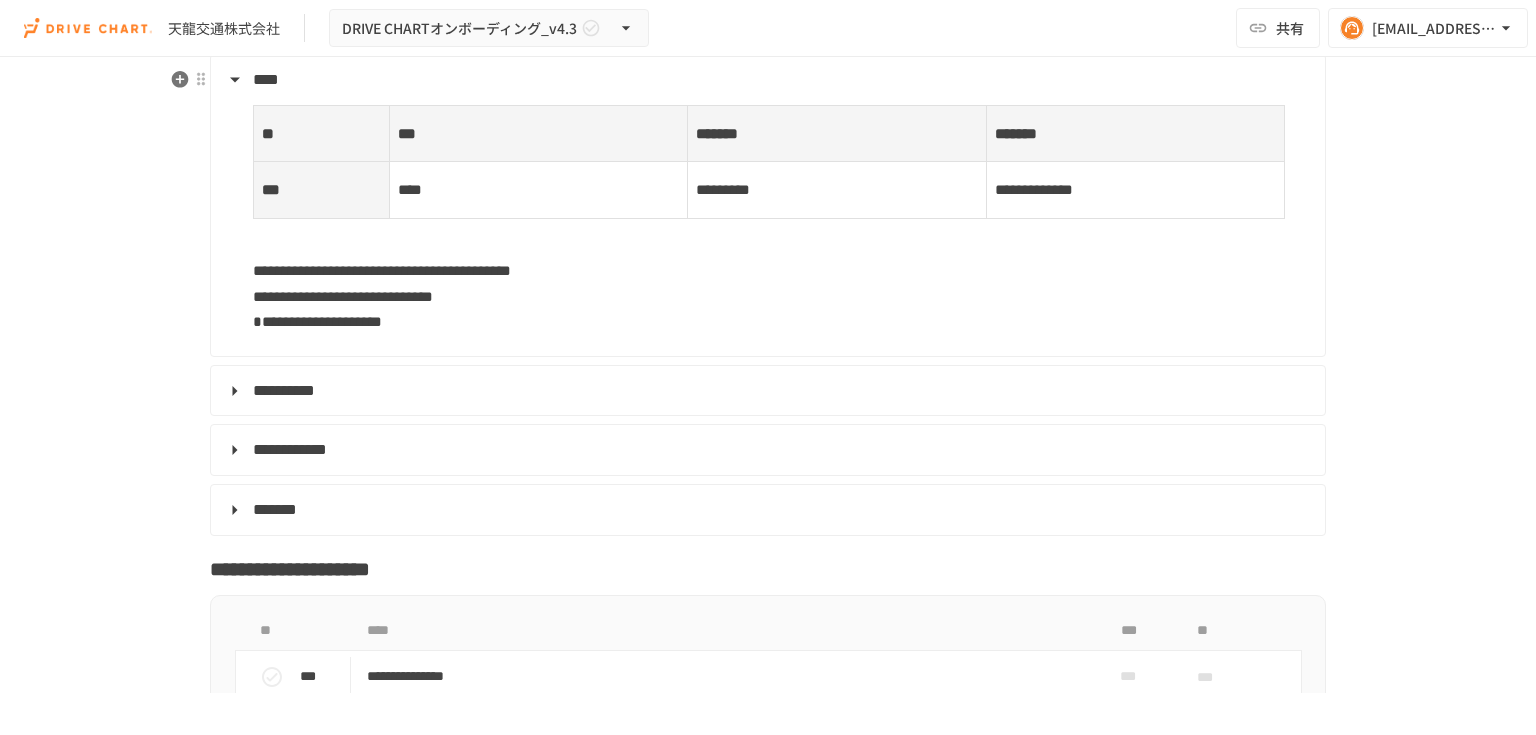 scroll, scrollTop: 6720, scrollLeft: 0, axis: vertical 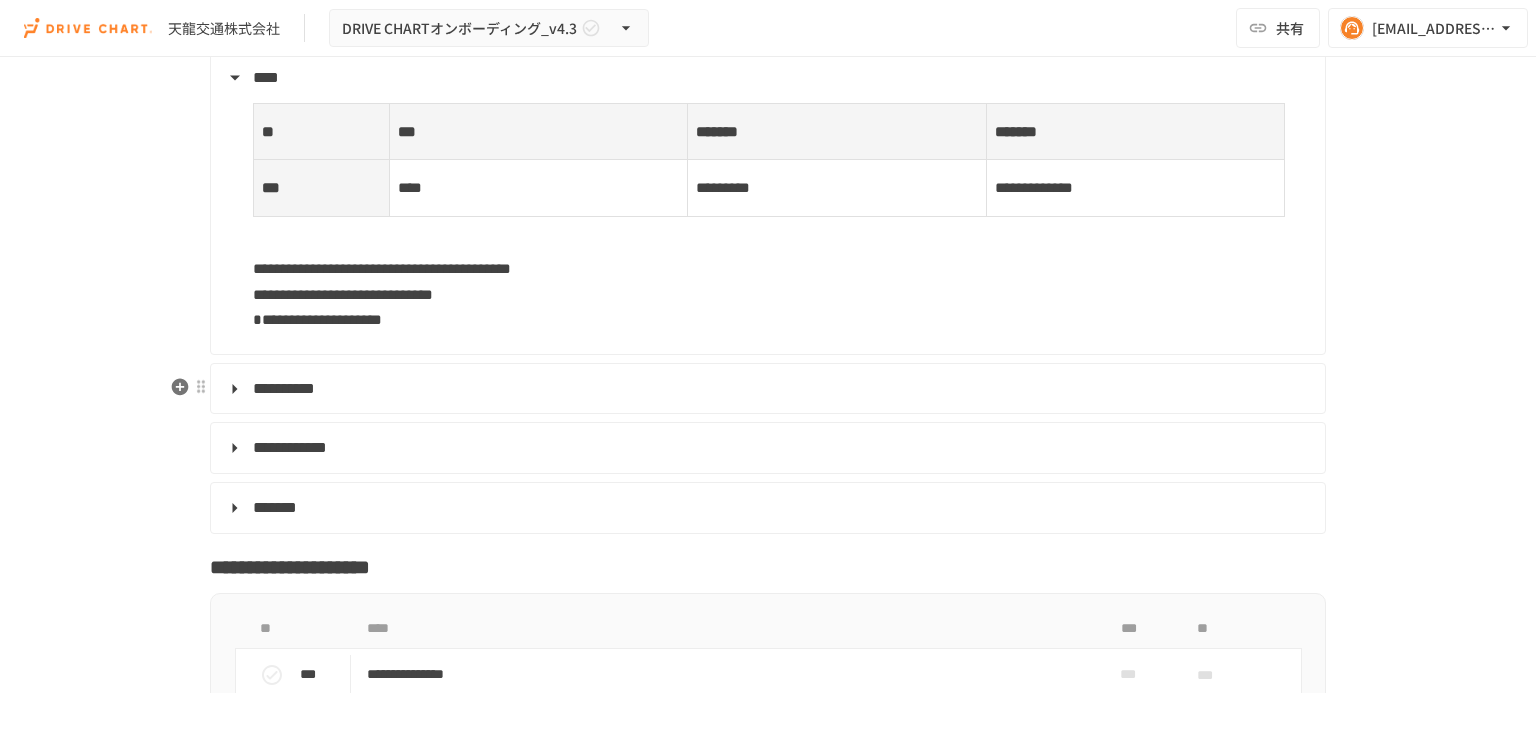 click on "**********" at bounding box center (766, 389) 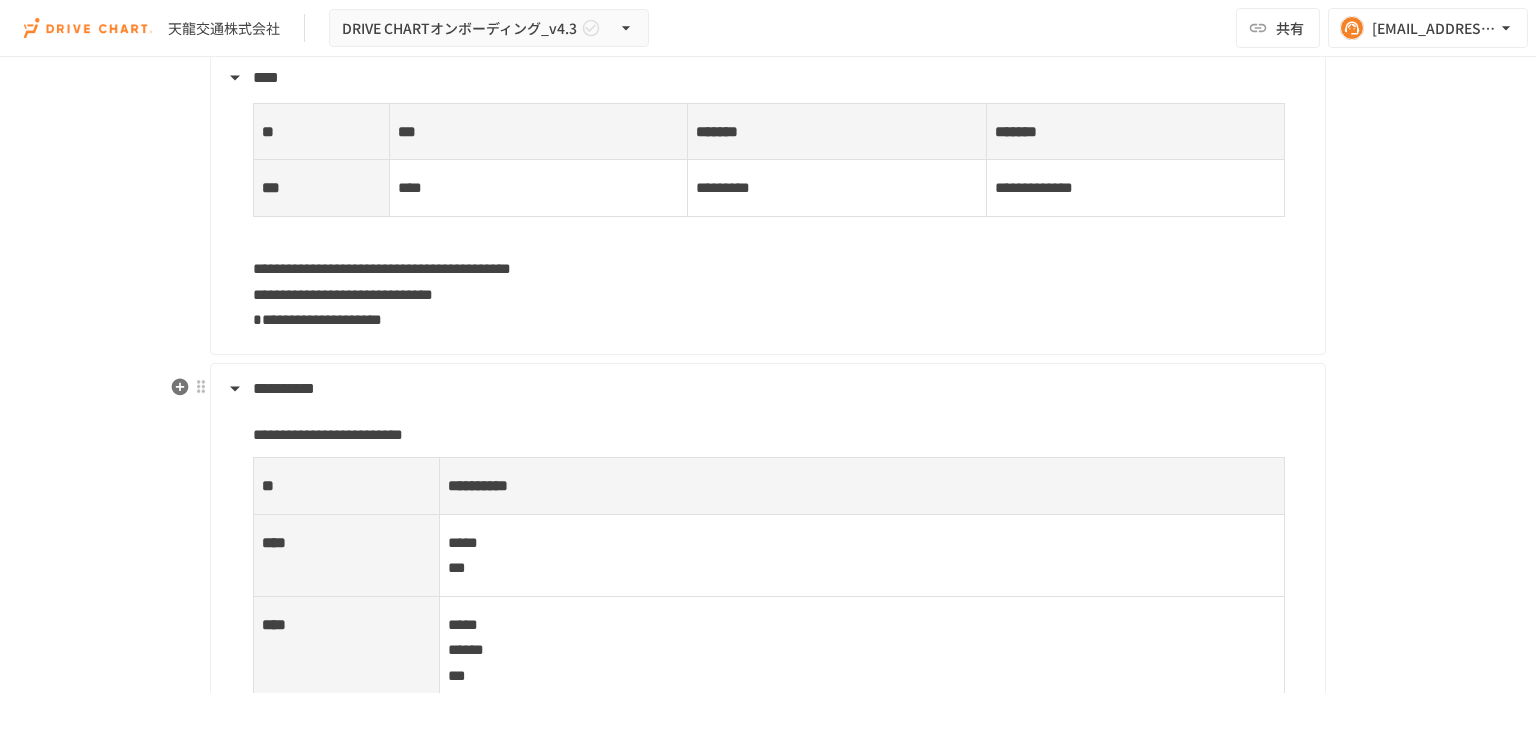 click on "**********" at bounding box center (766, 389) 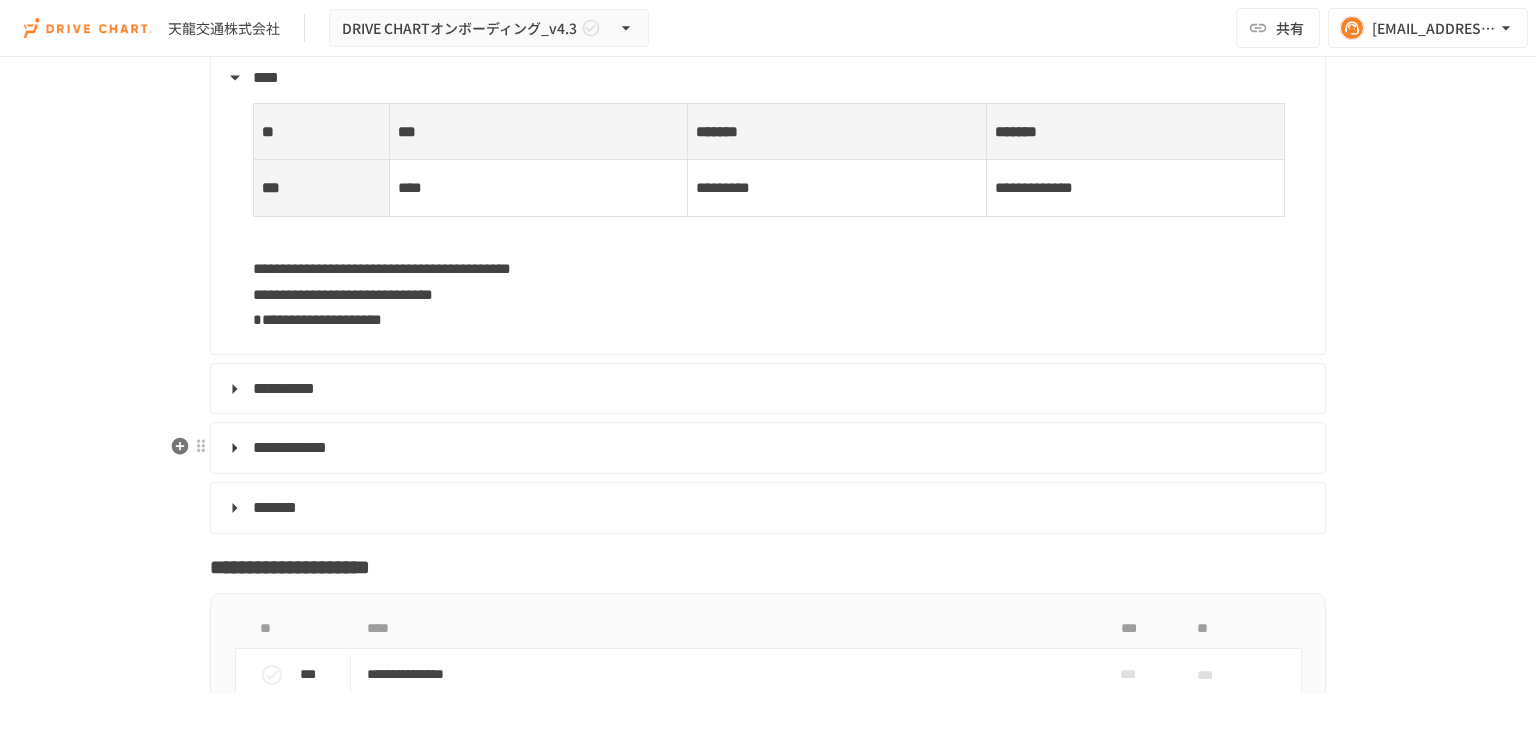 click on "**********" at bounding box center (766, 448) 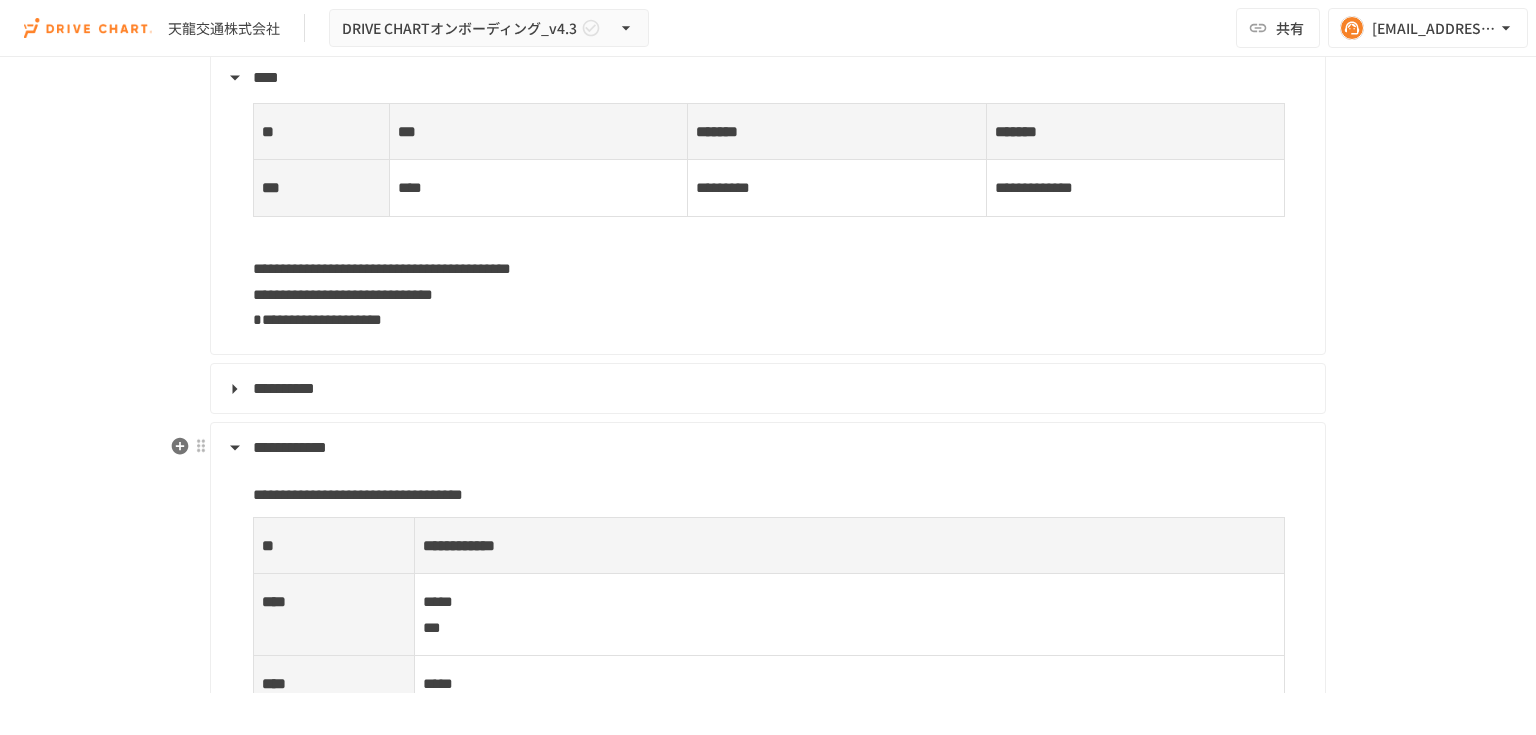 click on "**********" at bounding box center [766, 448] 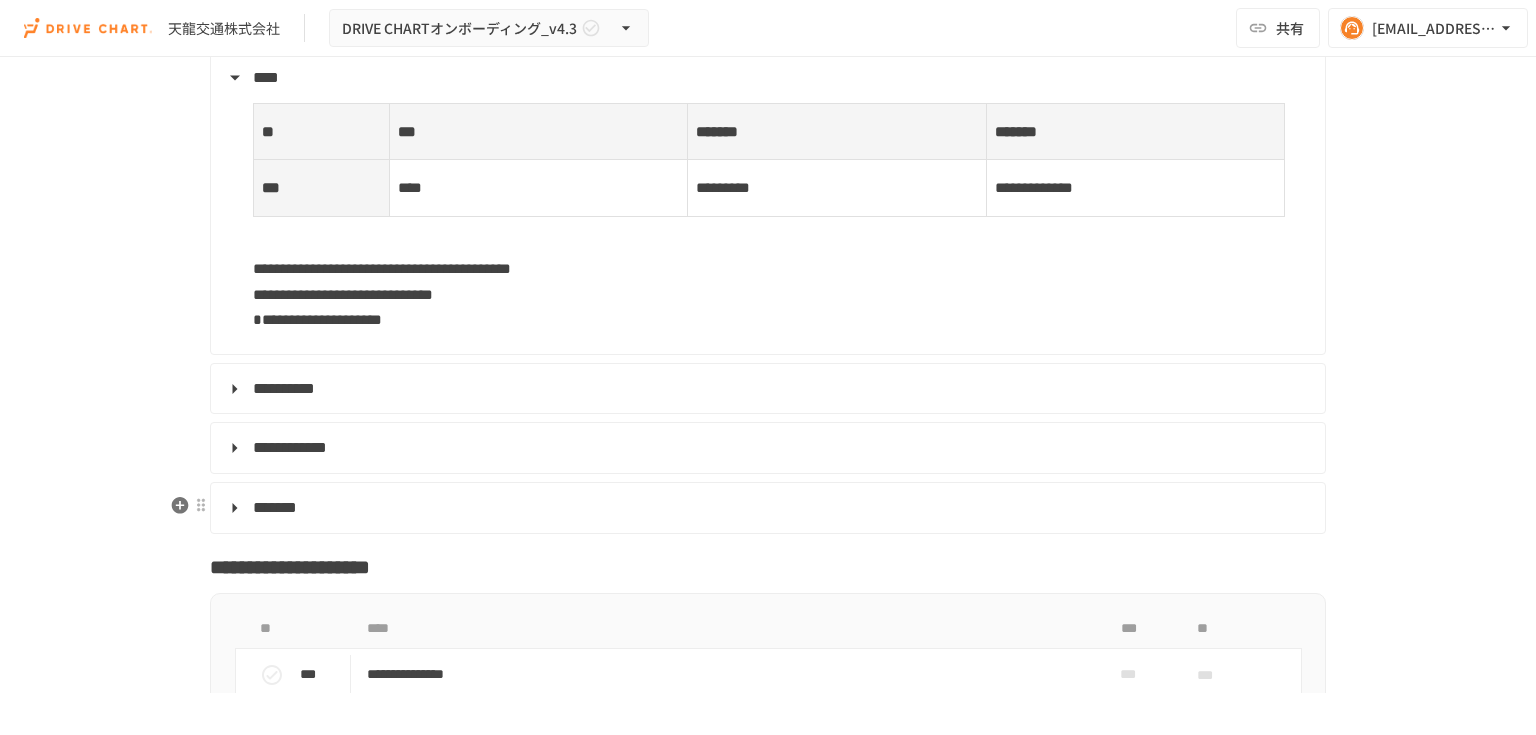 click on "*******" at bounding box center (766, 508) 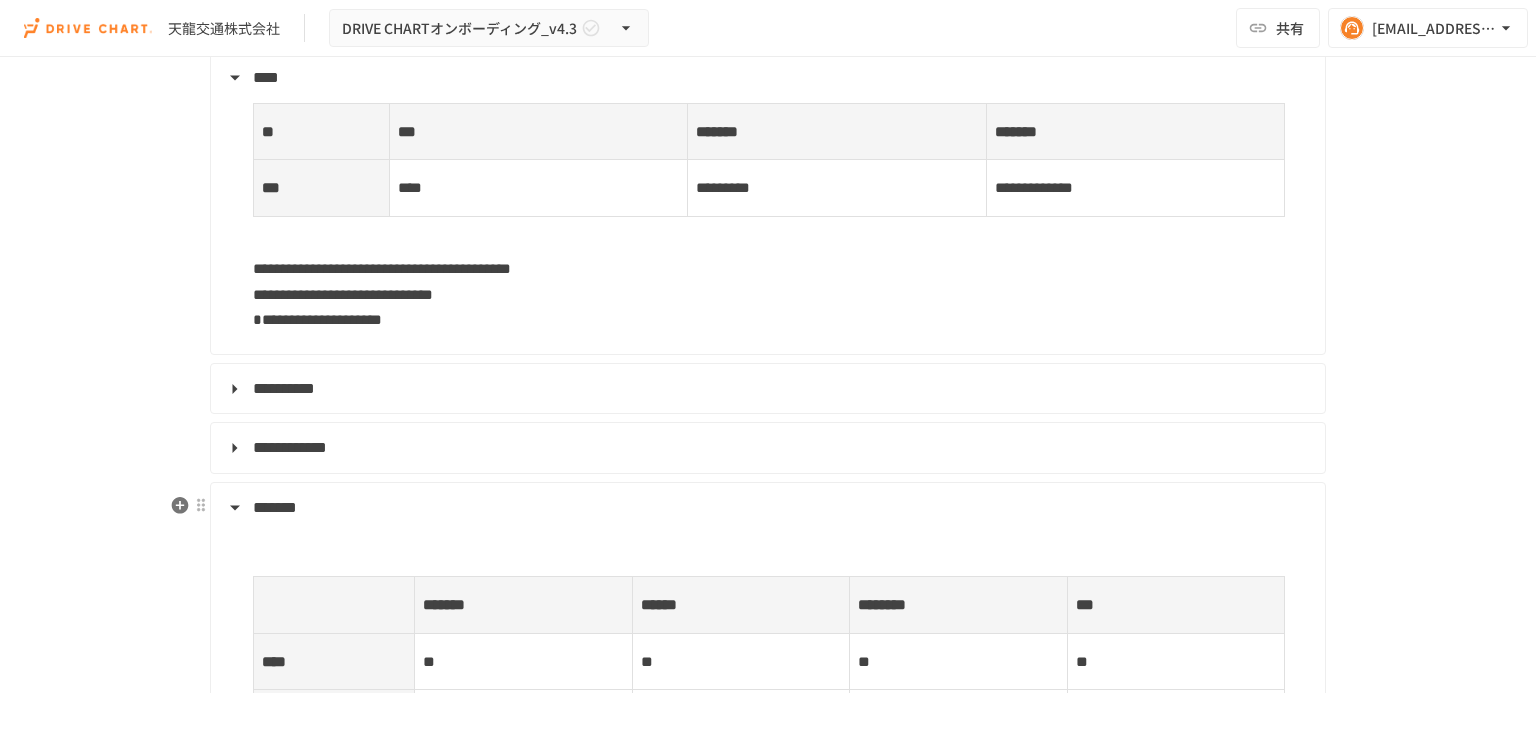 click on "*******" at bounding box center [766, 508] 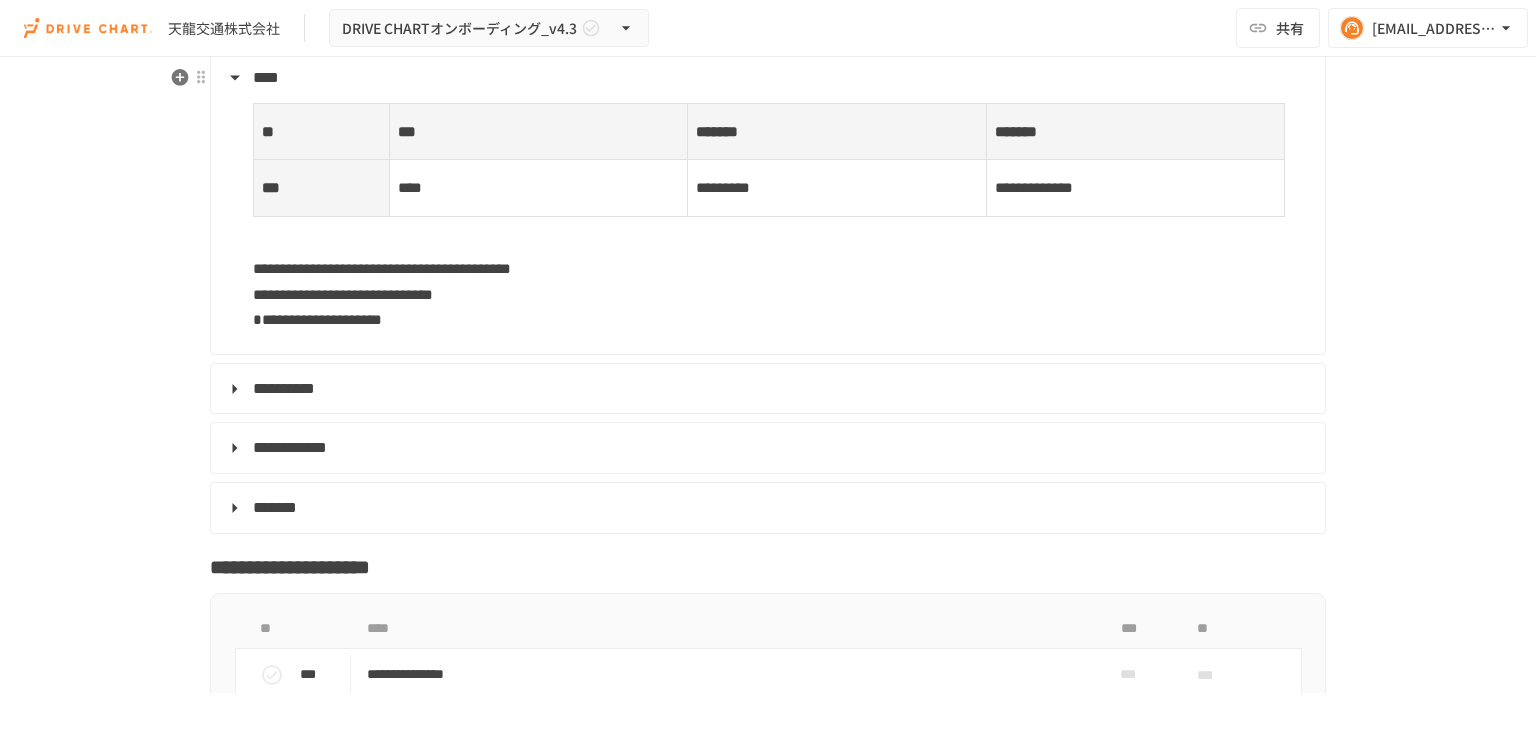 scroll, scrollTop: 6480, scrollLeft: 0, axis: vertical 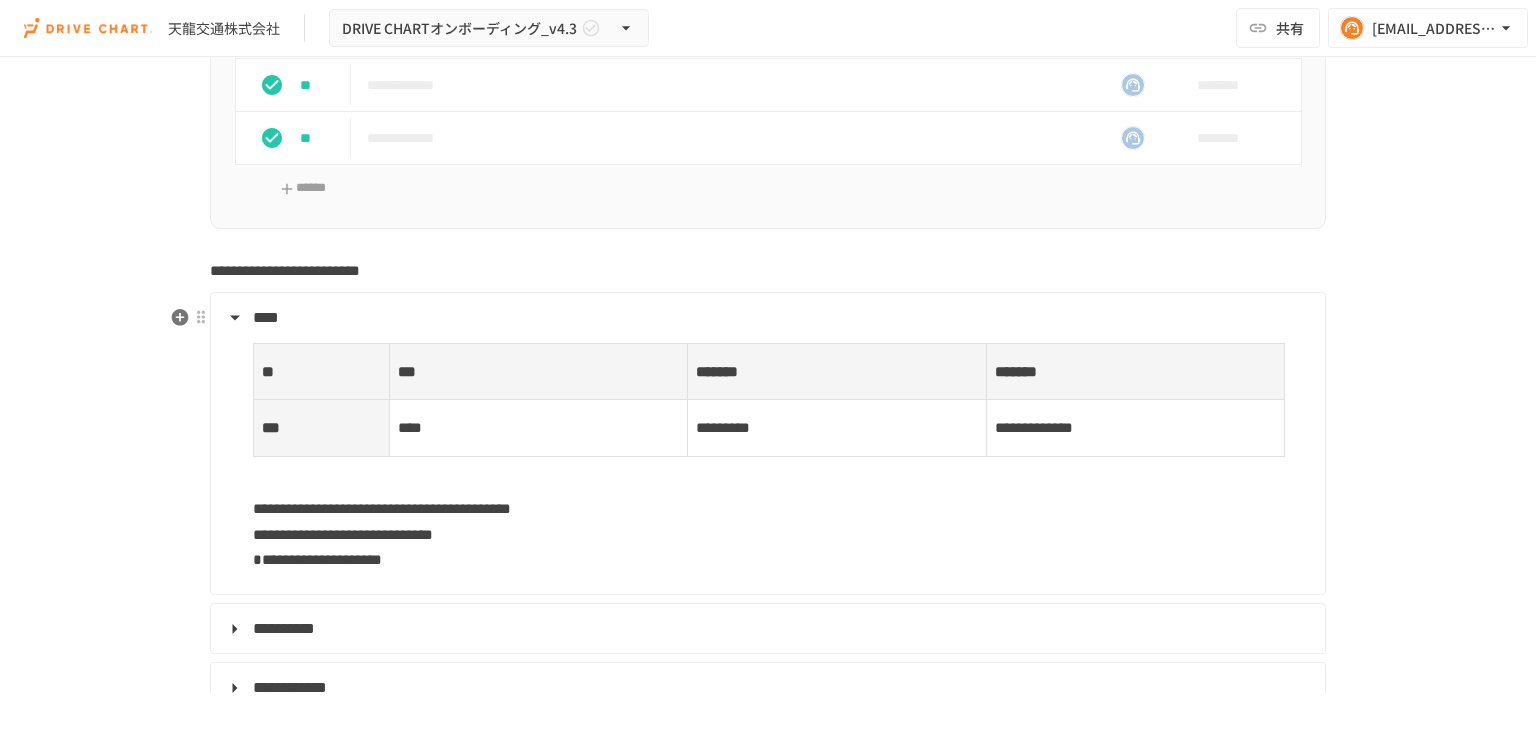 click on "****" at bounding box center [766, 318] 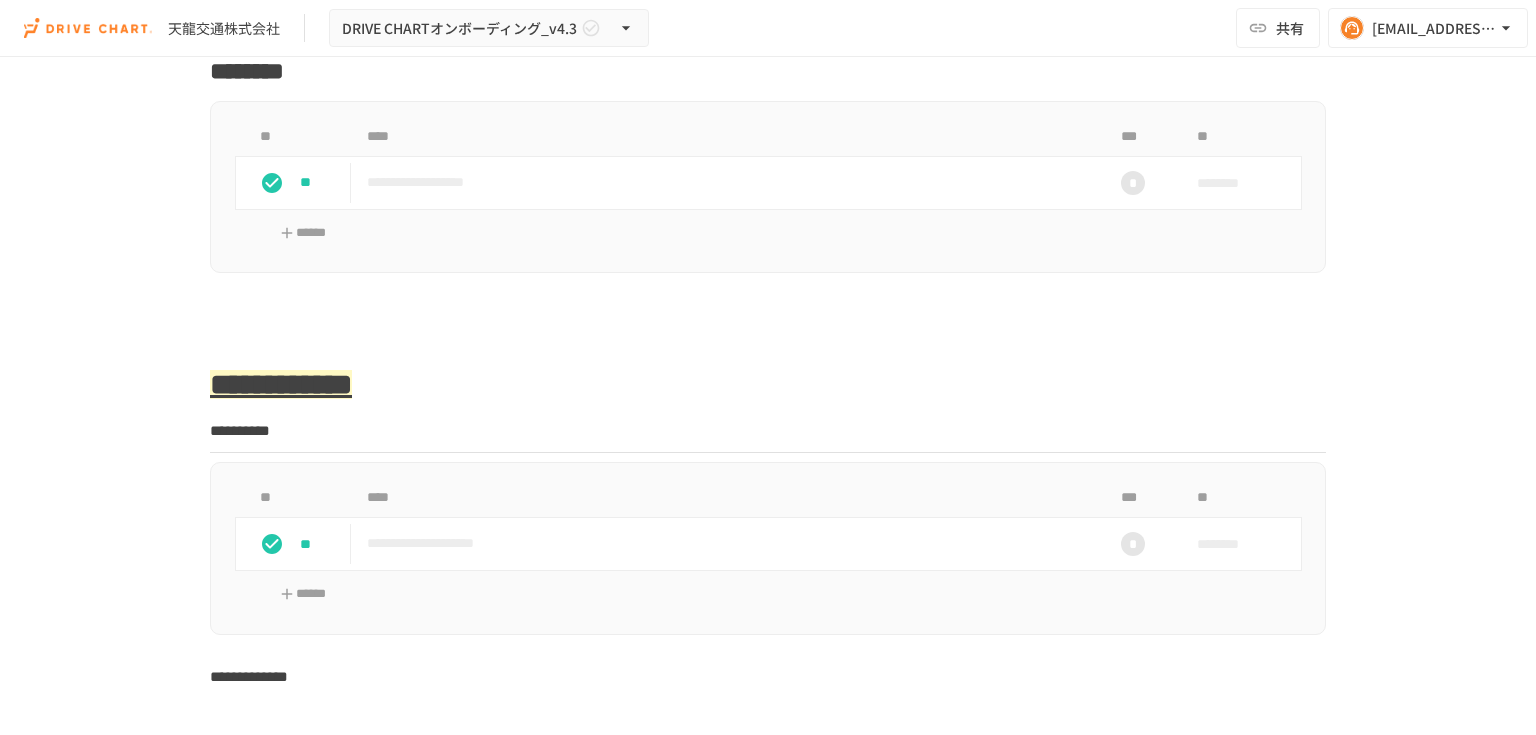 scroll, scrollTop: 2480, scrollLeft: 0, axis: vertical 